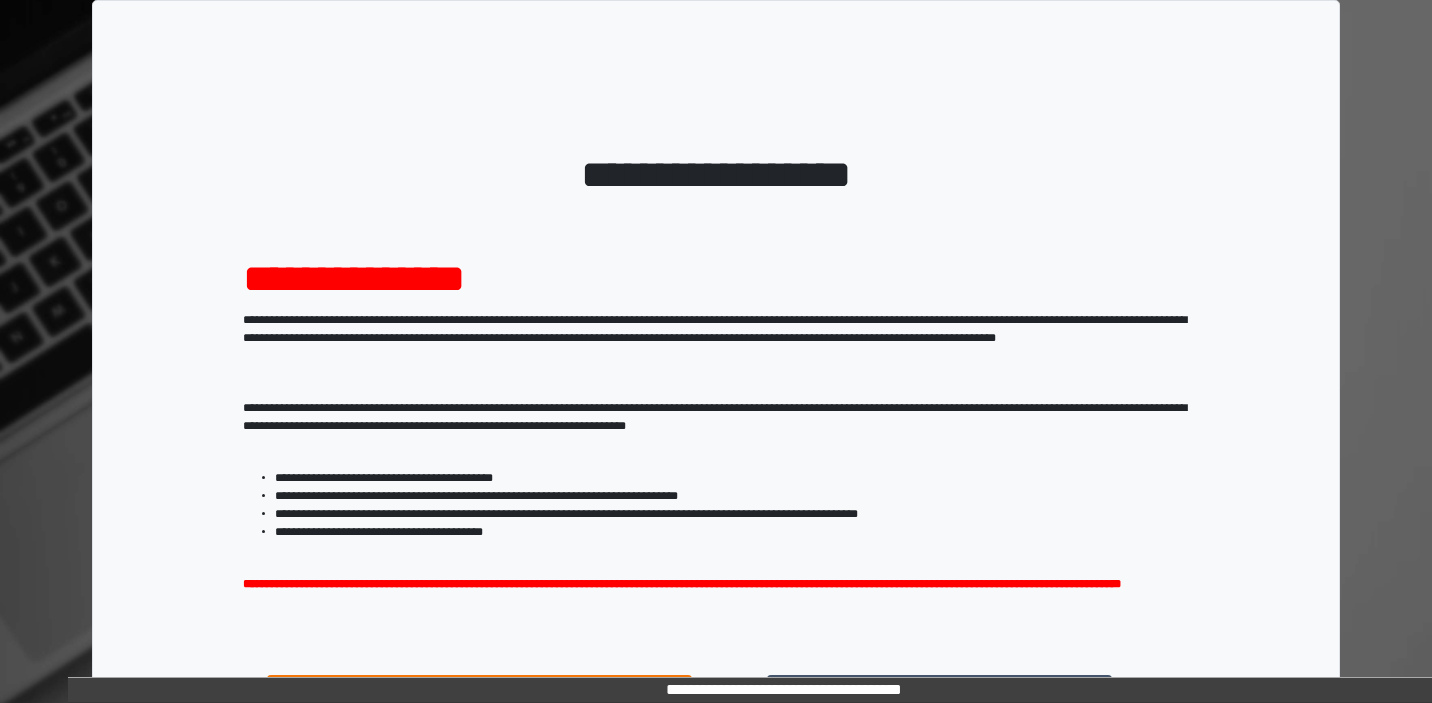 scroll, scrollTop: 0, scrollLeft: 0, axis: both 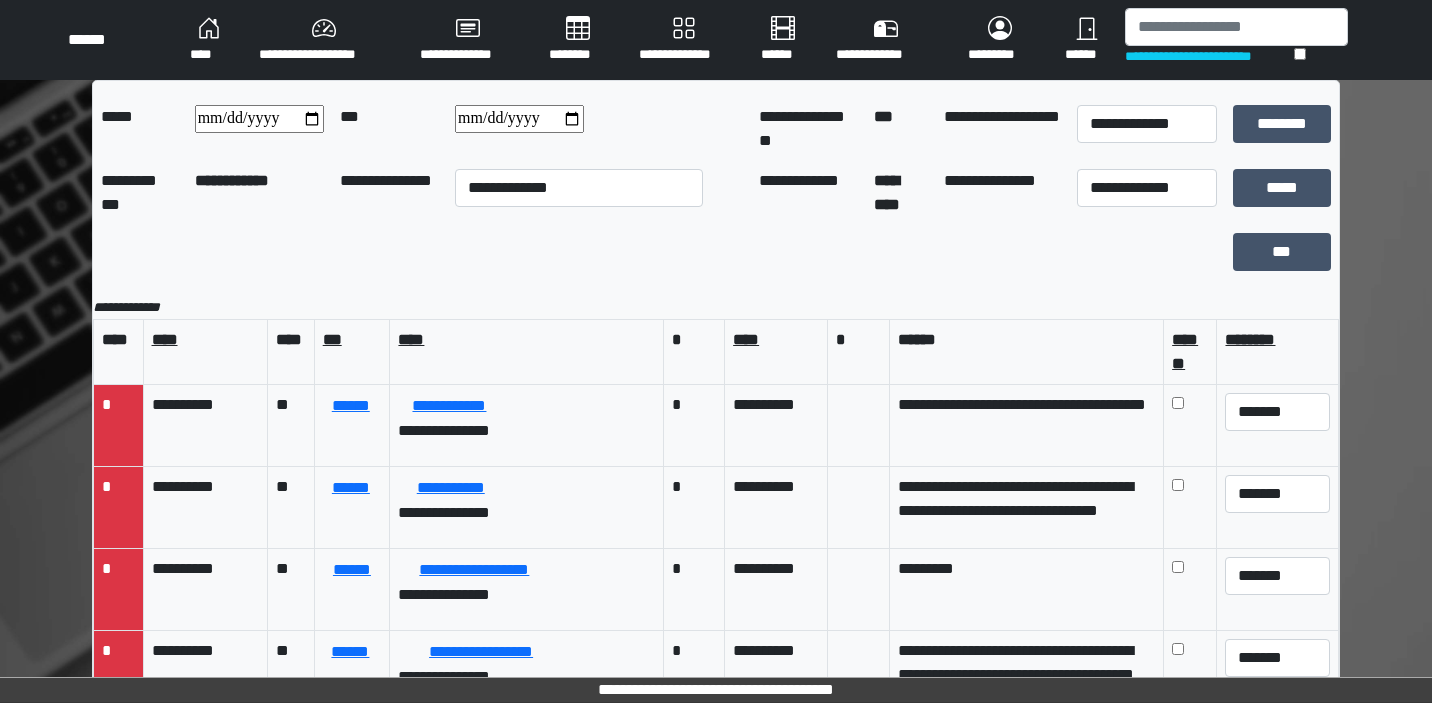 click on "********" at bounding box center (578, 40) 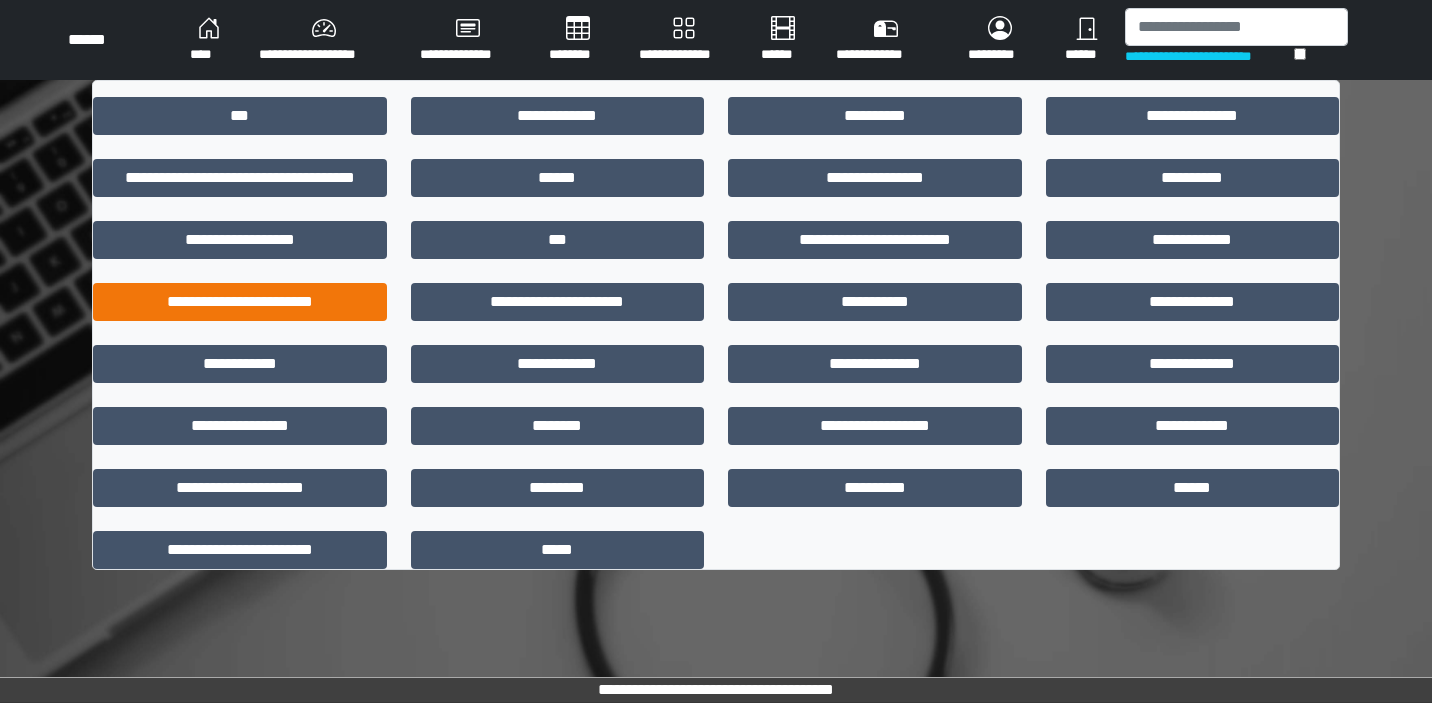 click on "**********" at bounding box center [240, 302] 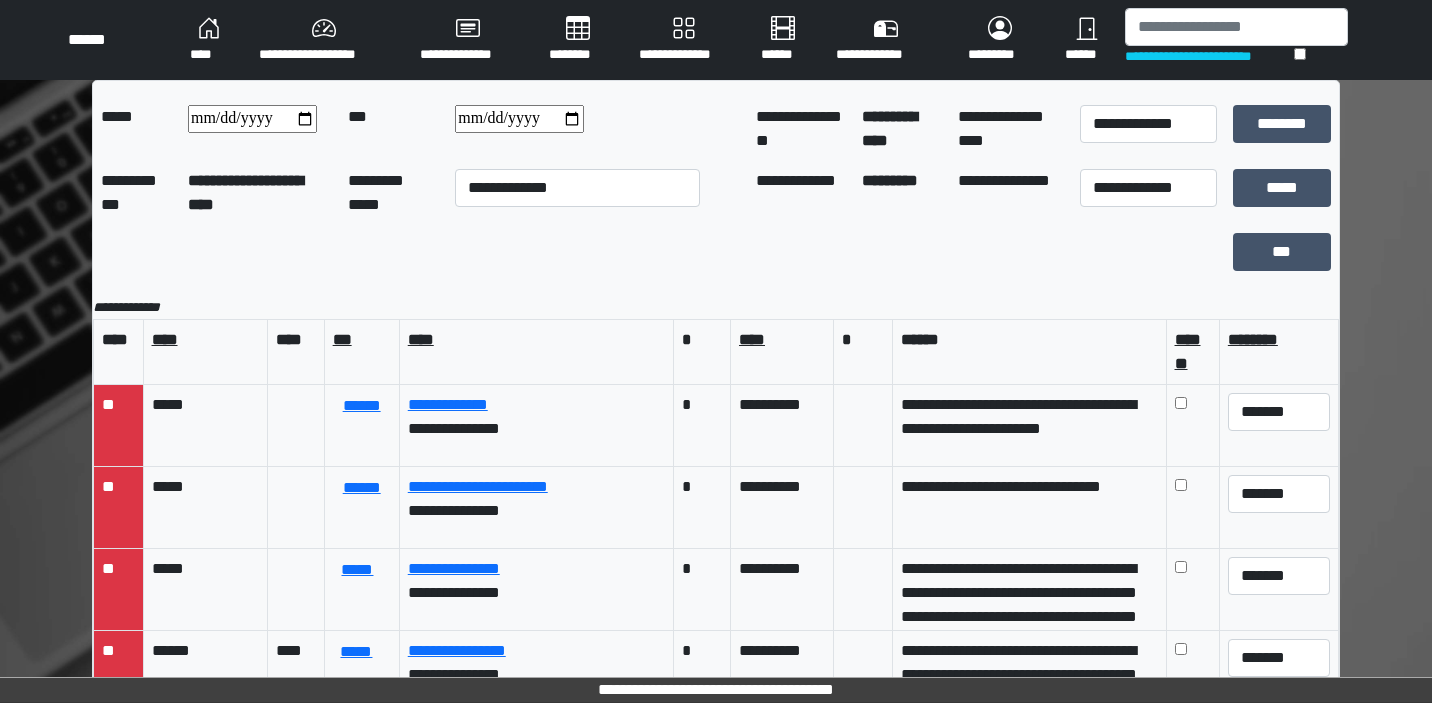 click on "**********" at bounding box center [1148, 129] 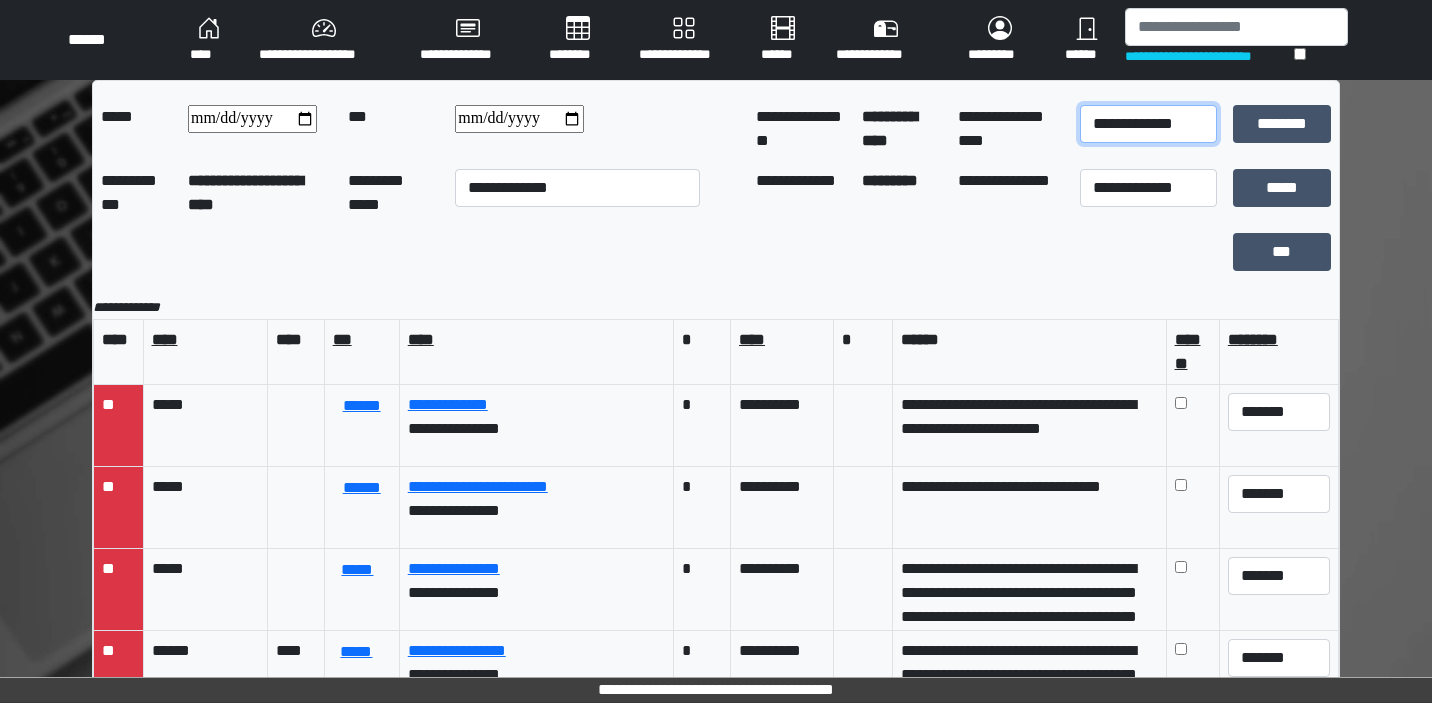 select on "*" 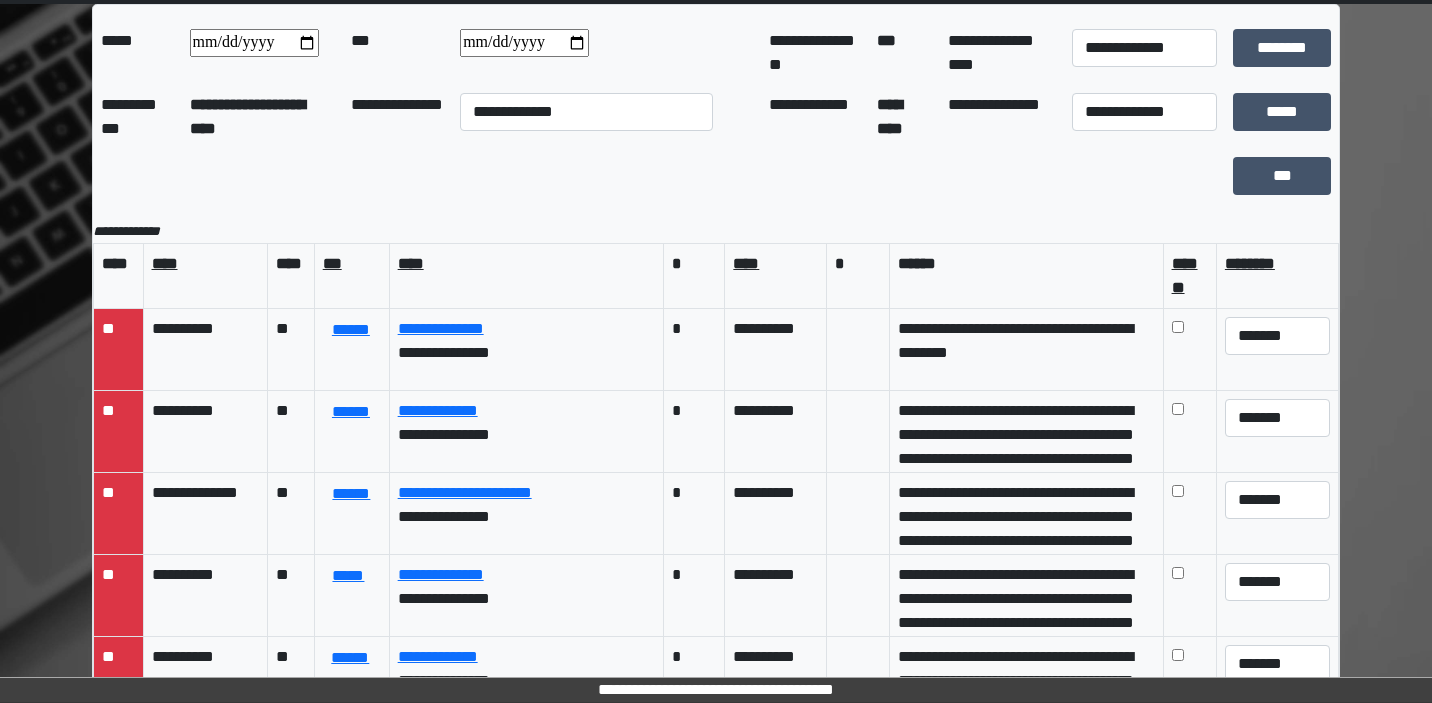 scroll, scrollTop: 85, scrollLeft: 0, axis: vertical 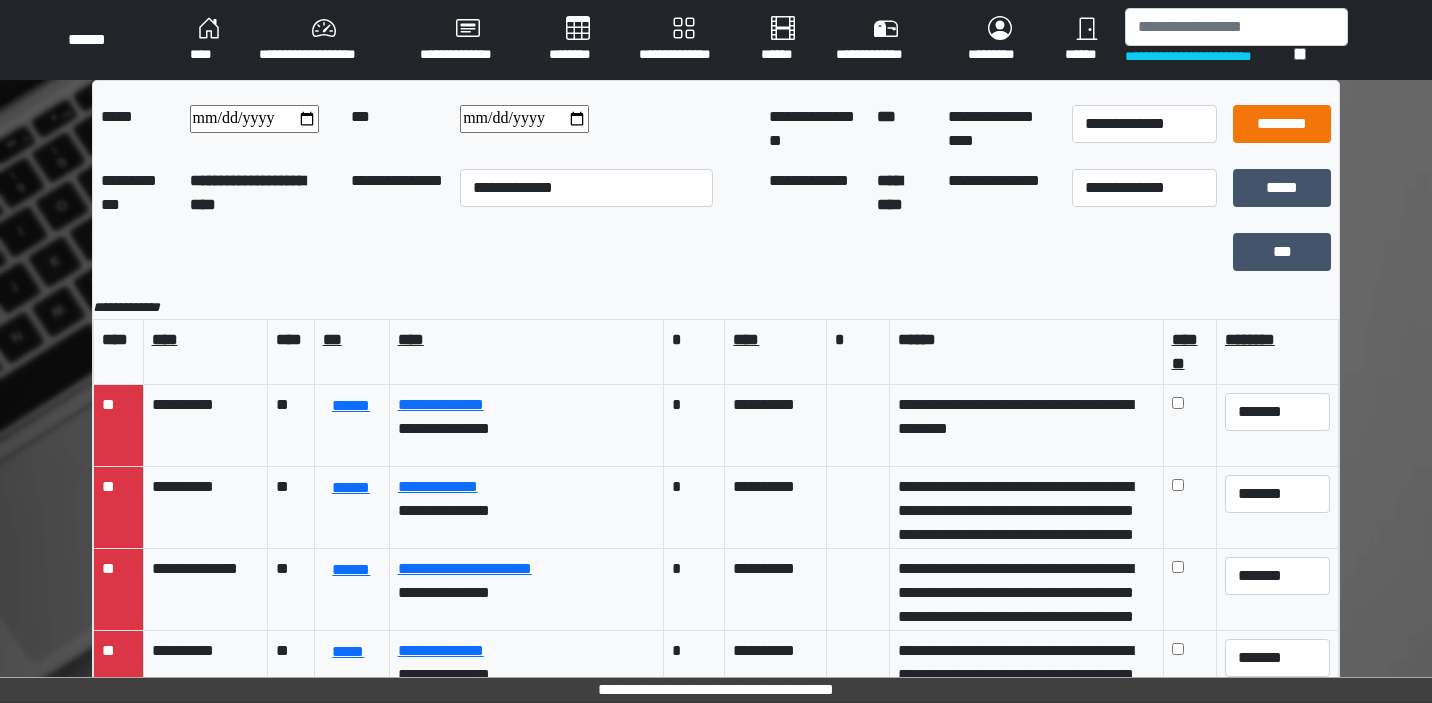 click on "********" at bounding box center [1282, 124] 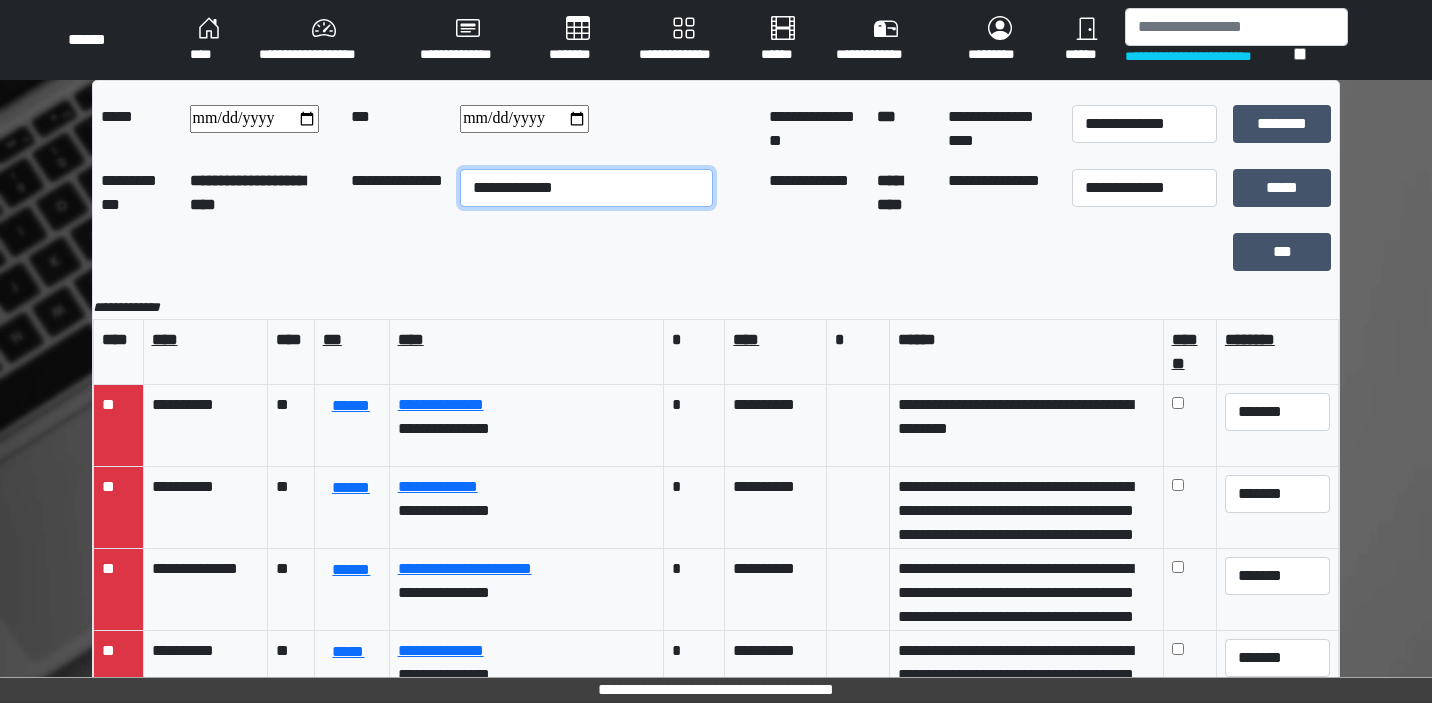 select on "**" 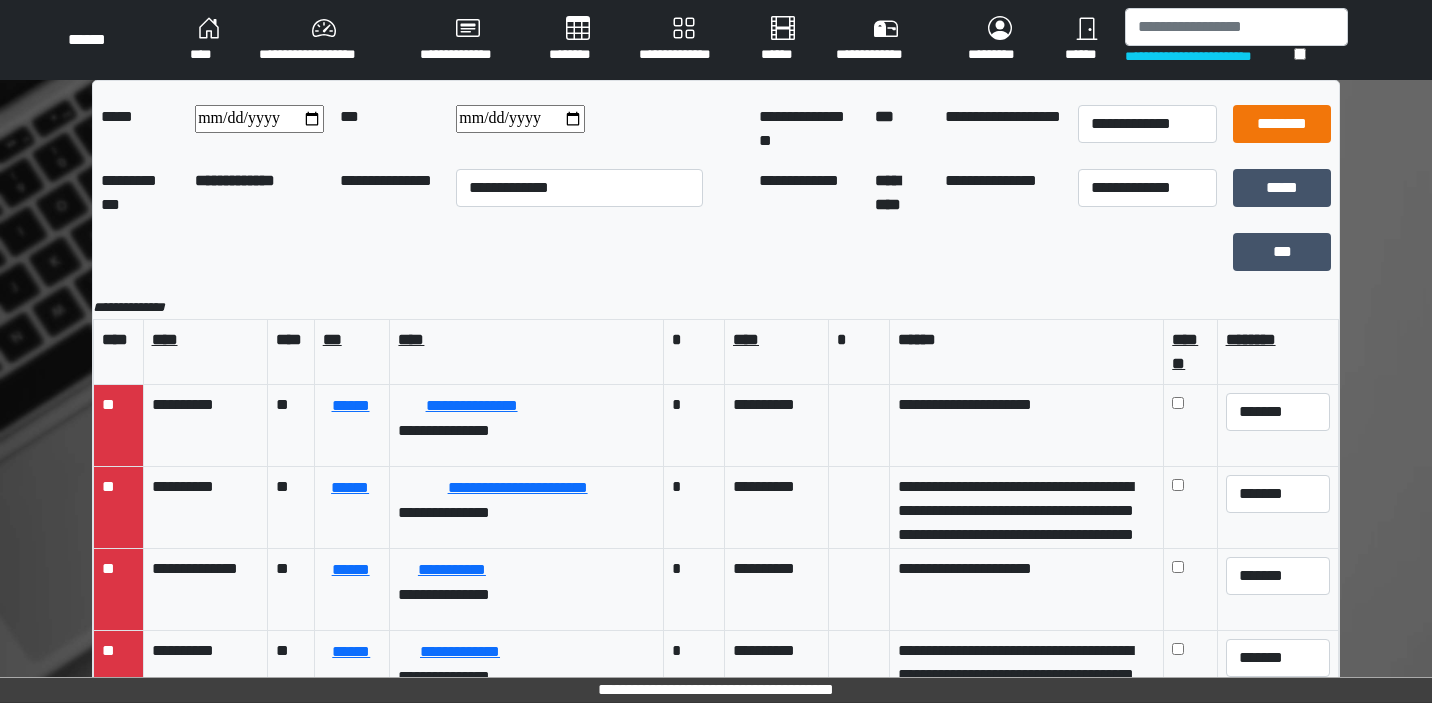 click on "********" at bounding box center (1282, 124) 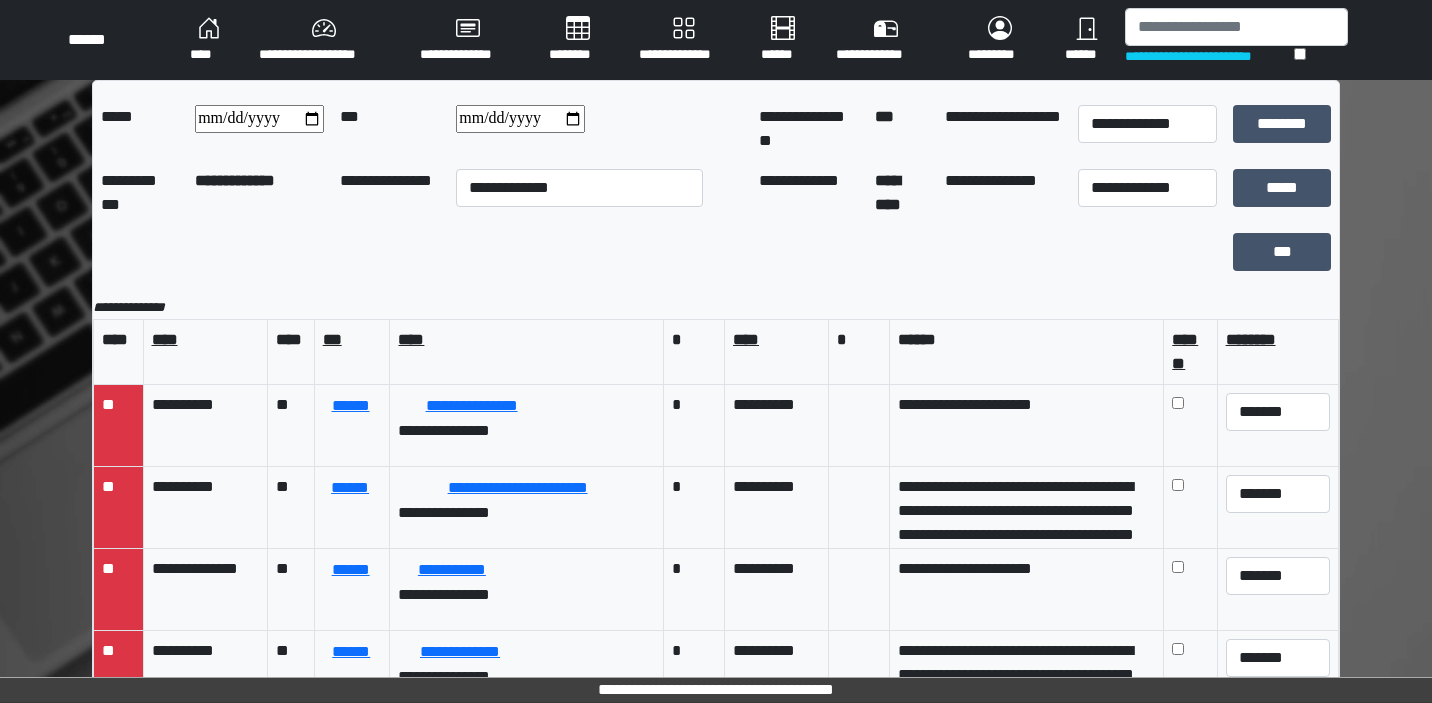 click at bounding box center [520, 119] 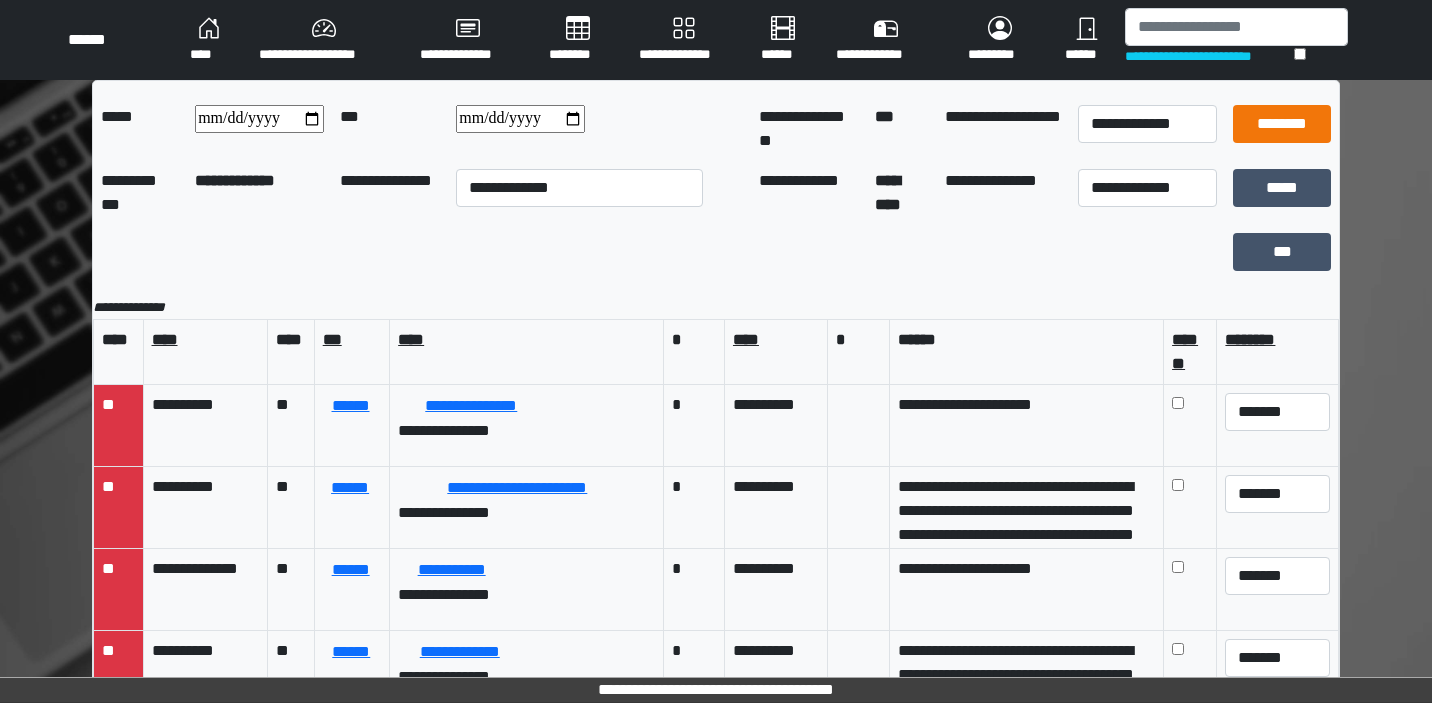 click on "********" at bounding box center [1282, 124] 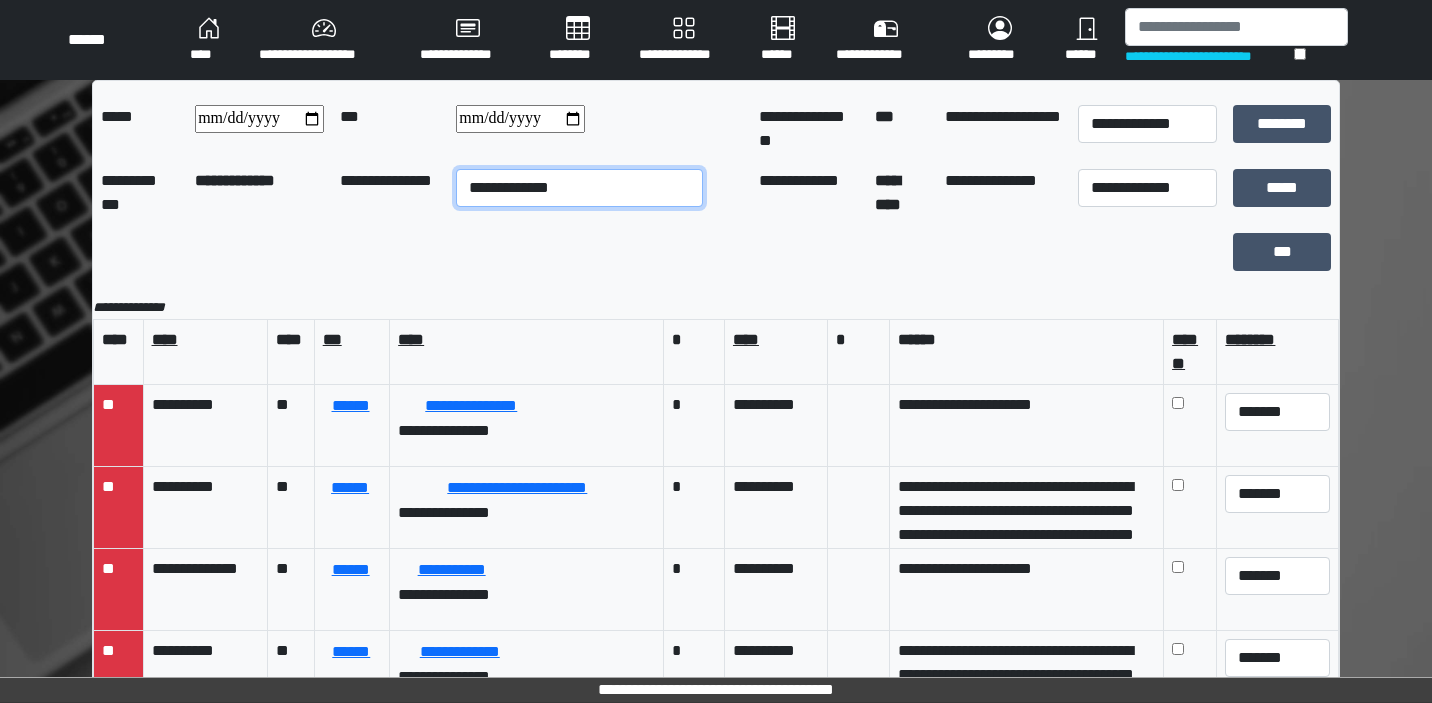 select on "*" 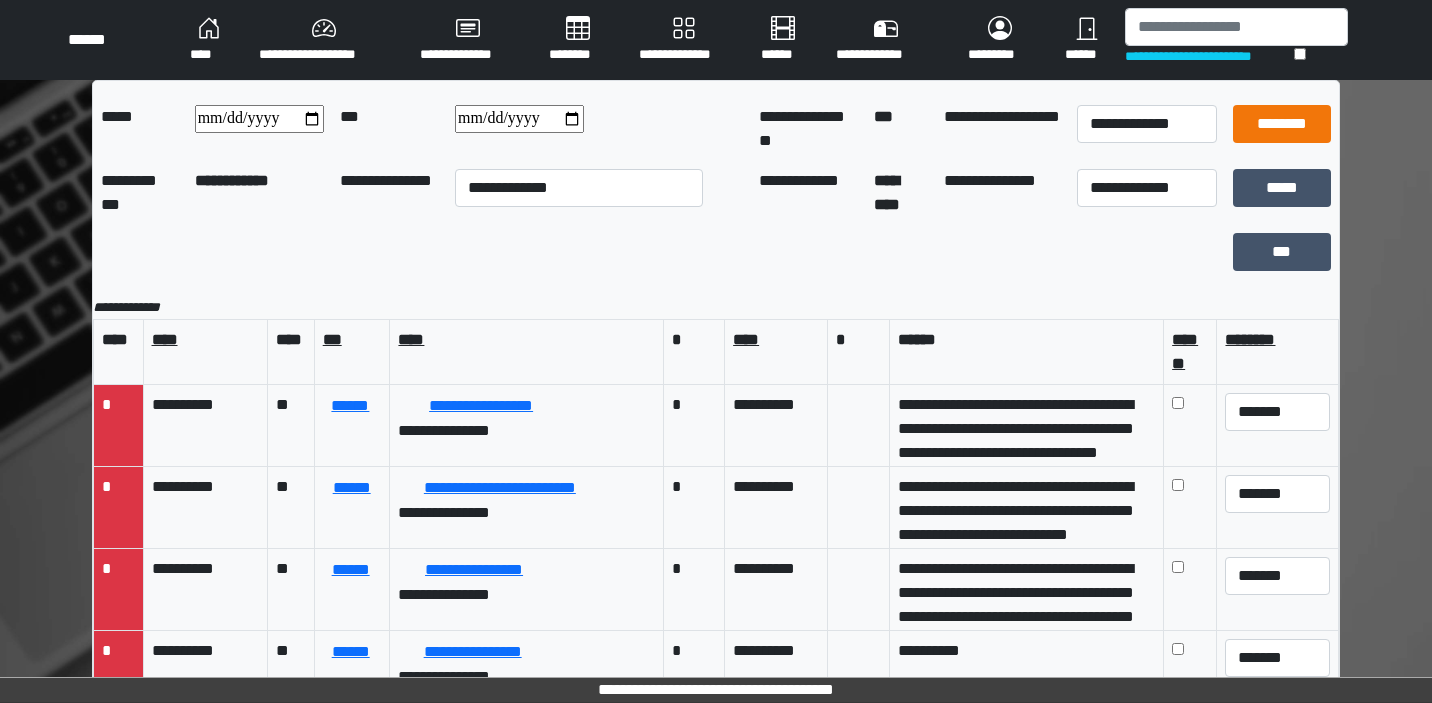 click on "********" at bounding box center [1282, 124] 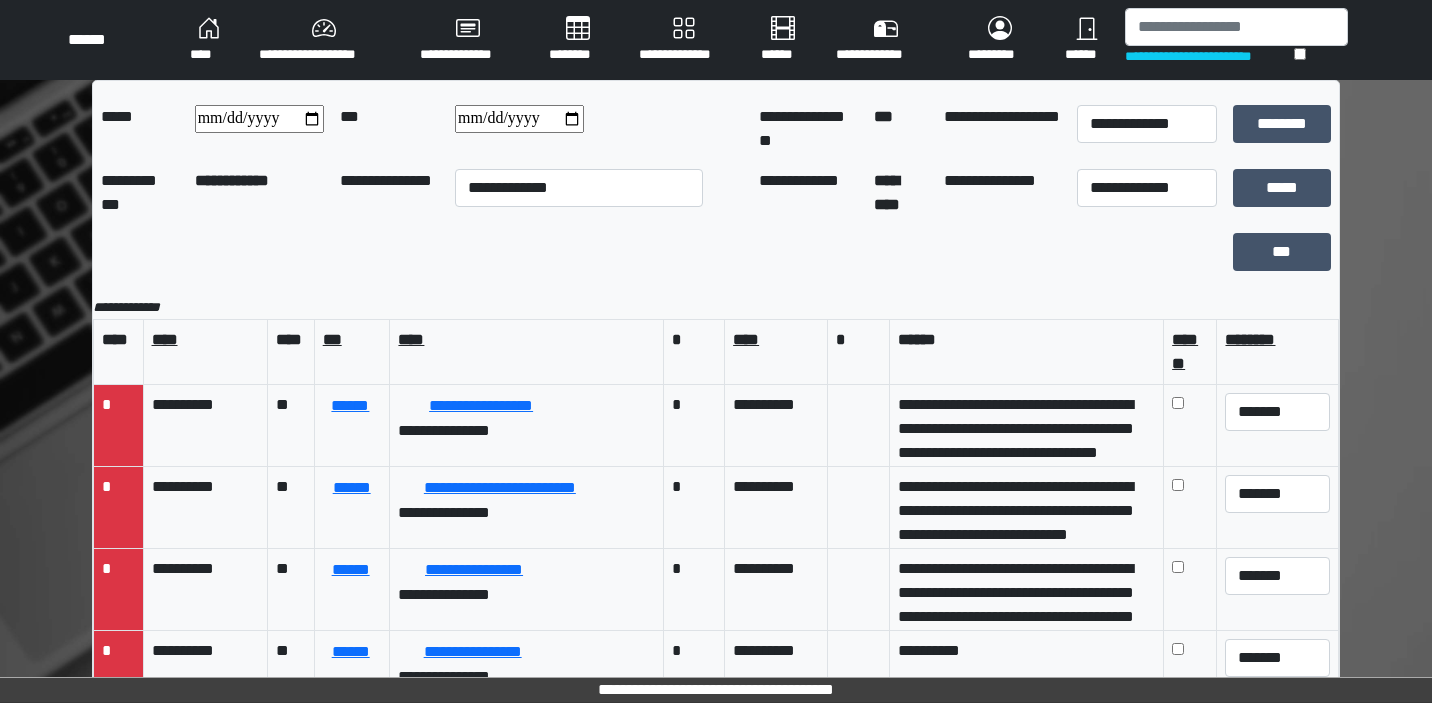 click on "**********" at bounding box center [716, 40] 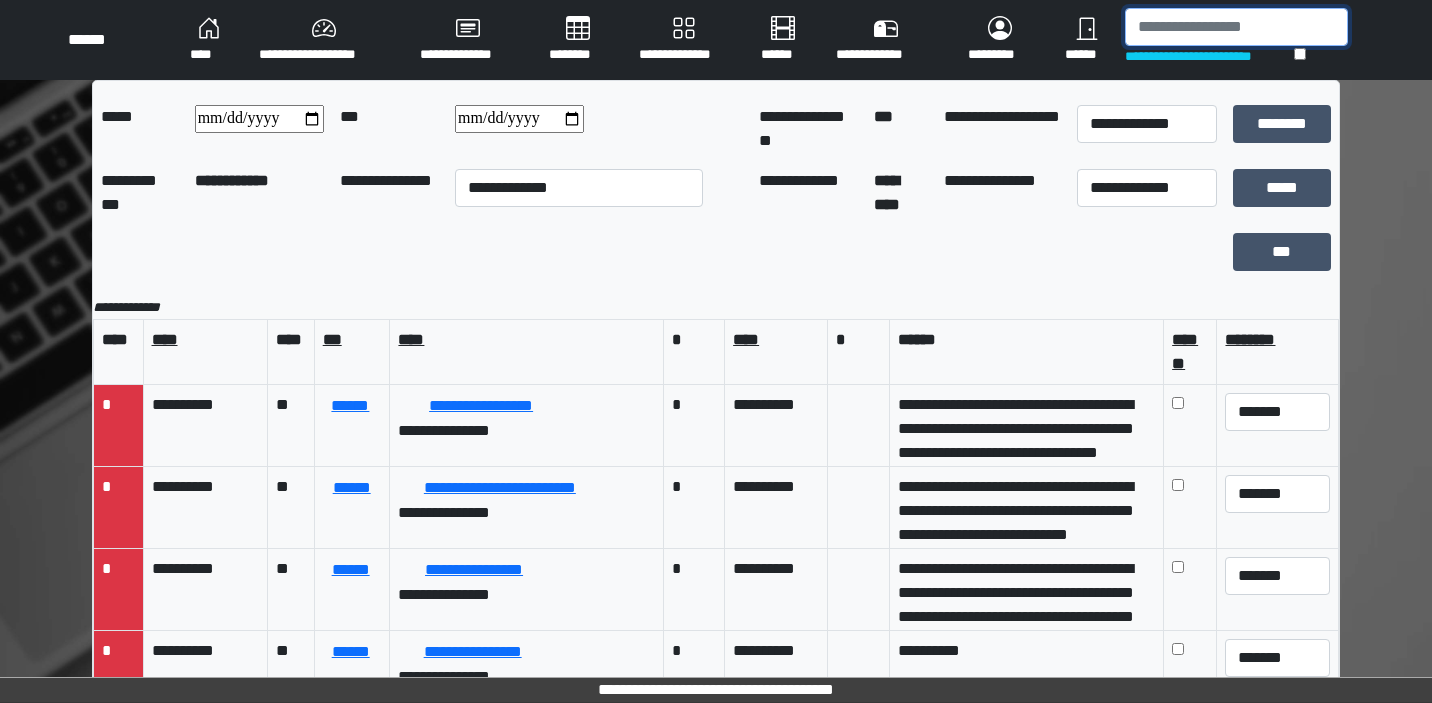 click at bounding box center [1236, 27] 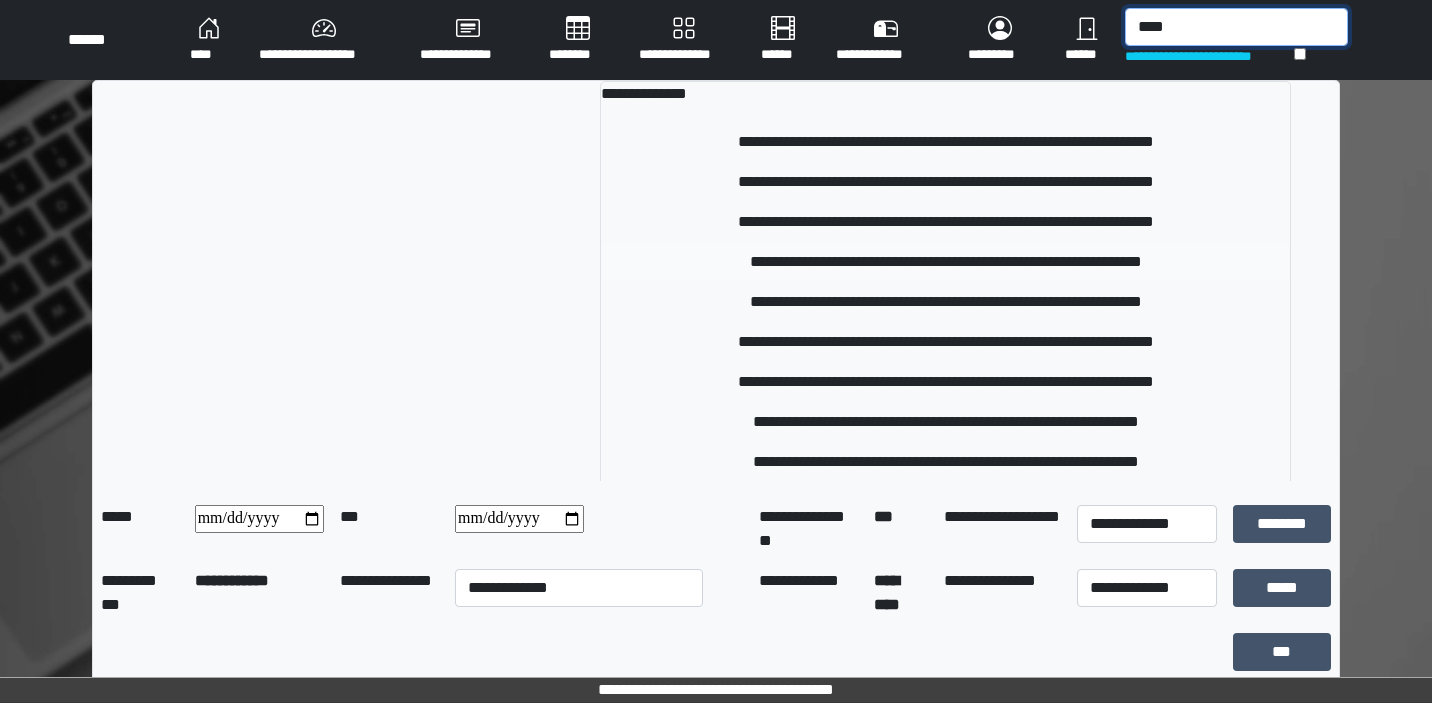 type on "****" 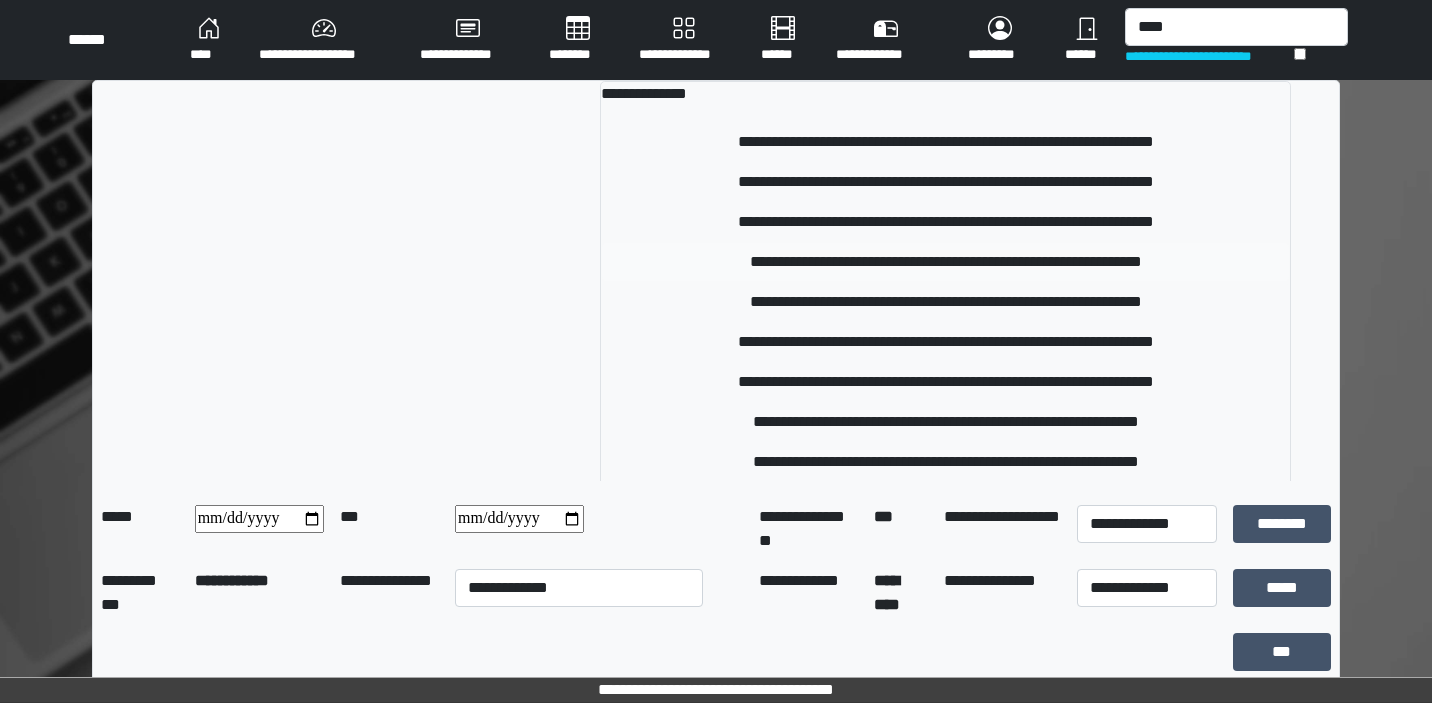 click on "**********" at bounding box center (945, 262) 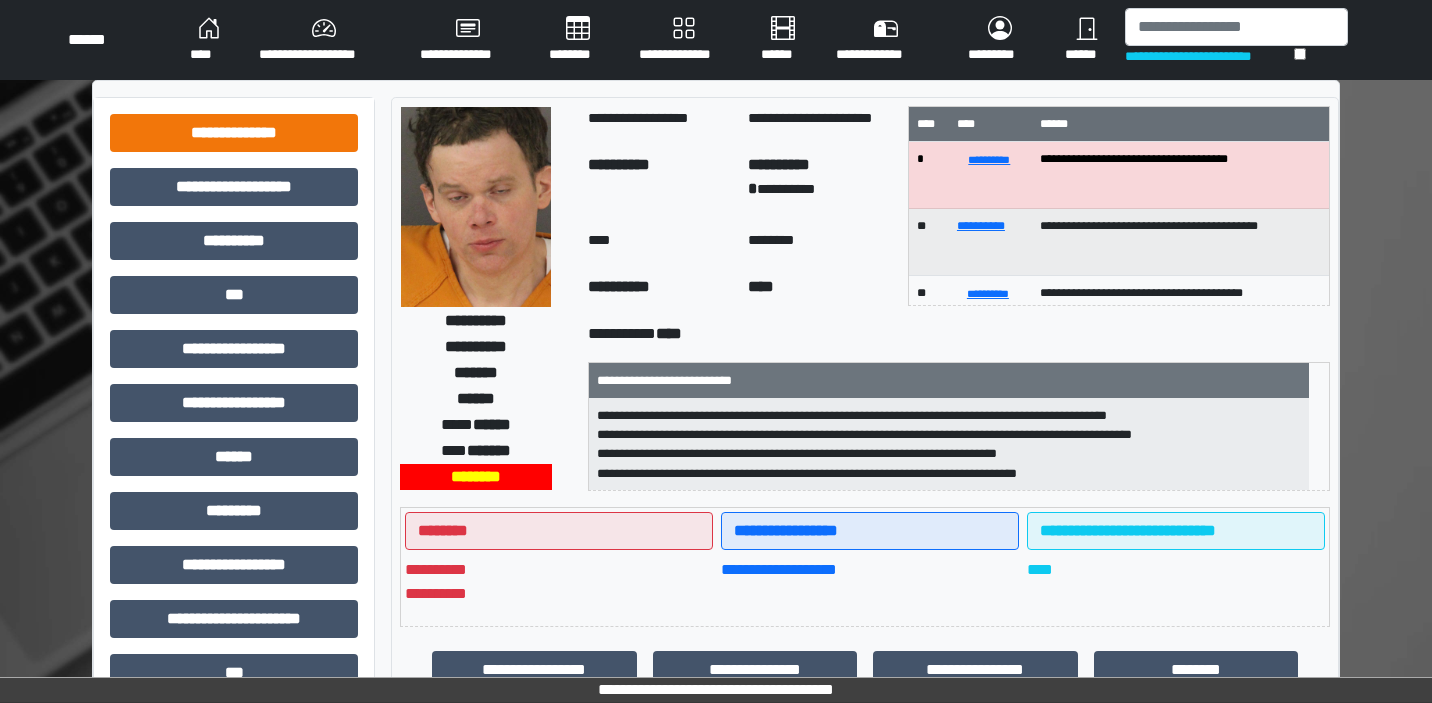 click on "**********" at bounding box center (234, 133) 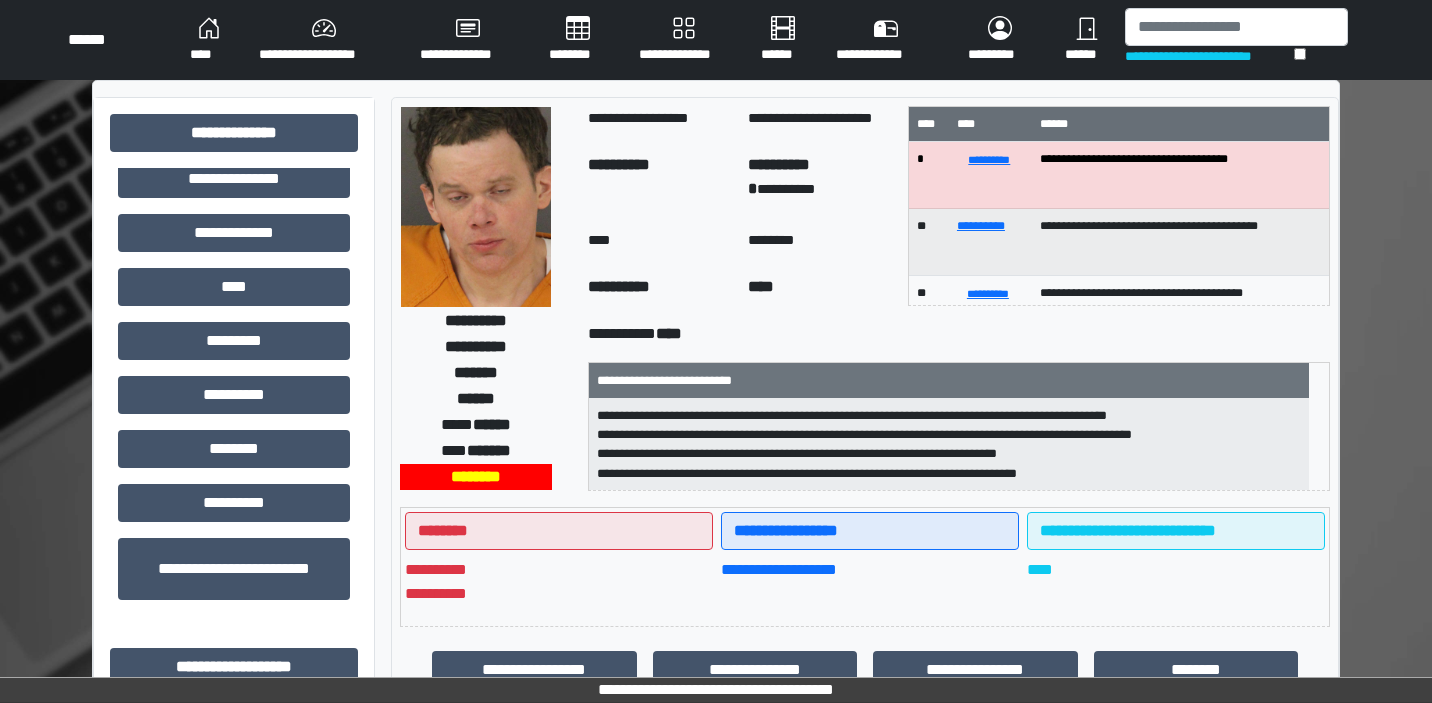 scroll, scrollTop: 580, scrollLeft: 0, axis: vertical 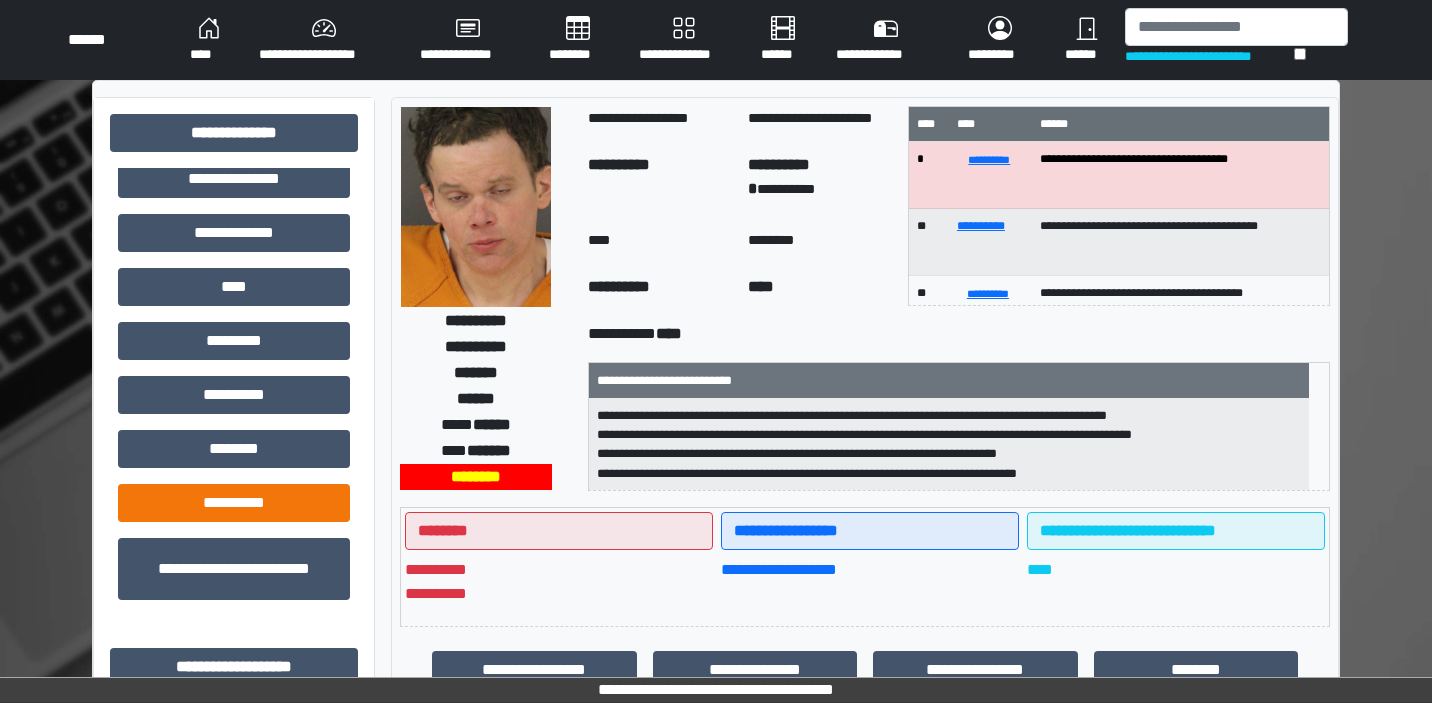 click on "**********" at bounding box center [234, 503] 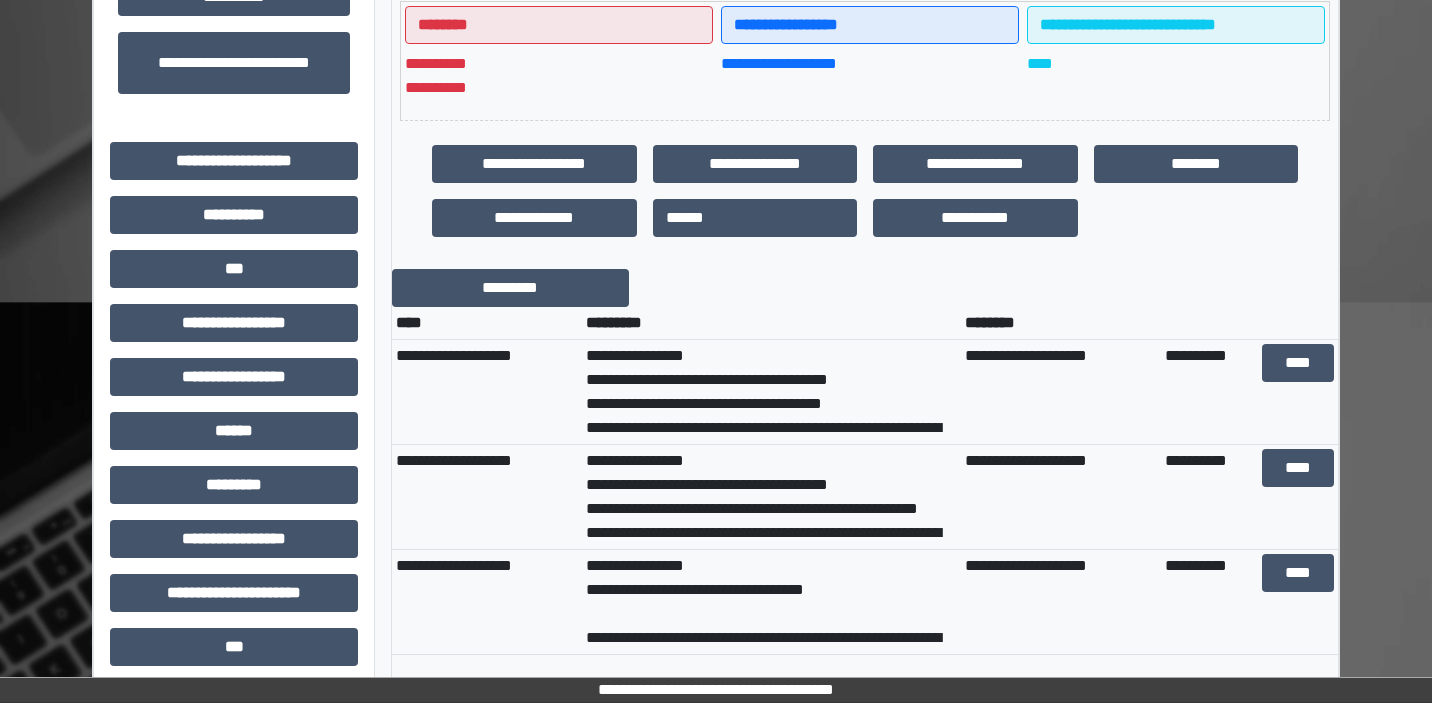 scroll, scrollTop: 536, scrollLeft: 0, axis: vertical 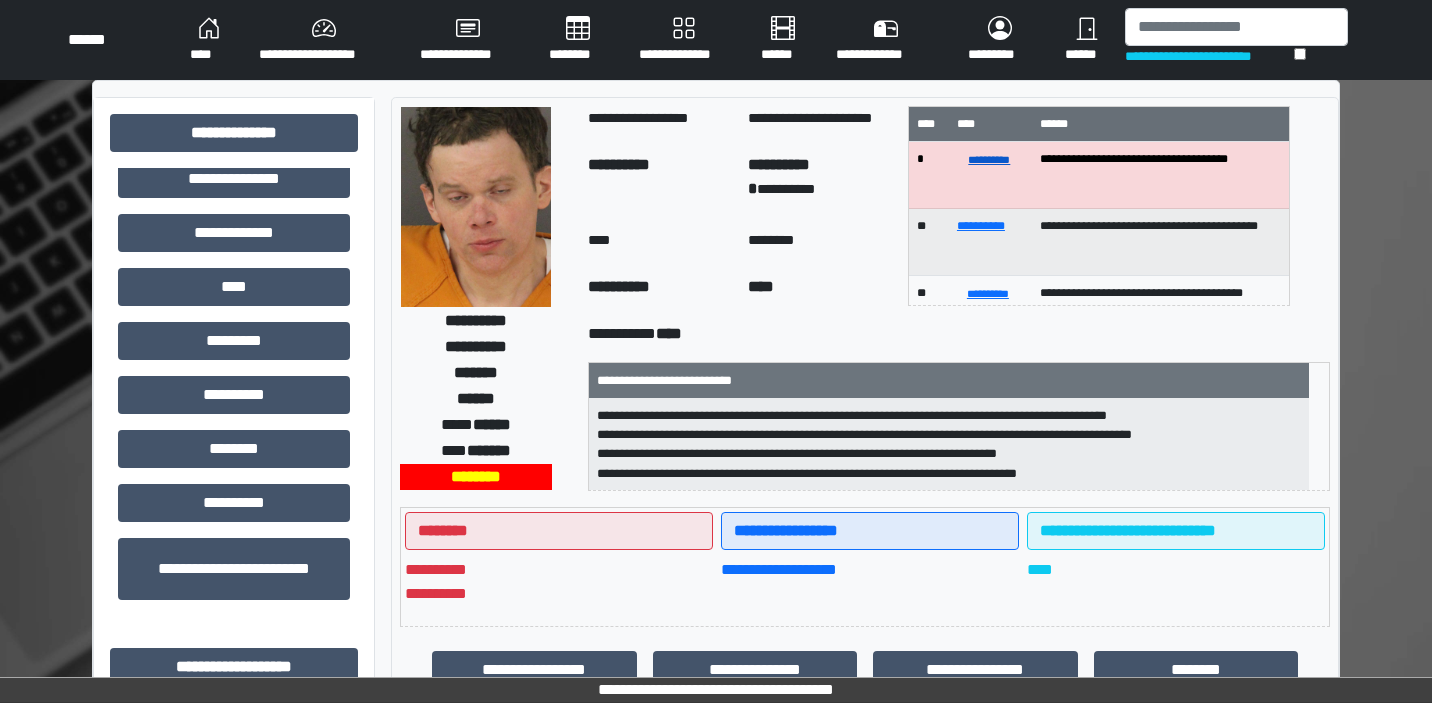 click on "**********" at bounding box center [989, 159] 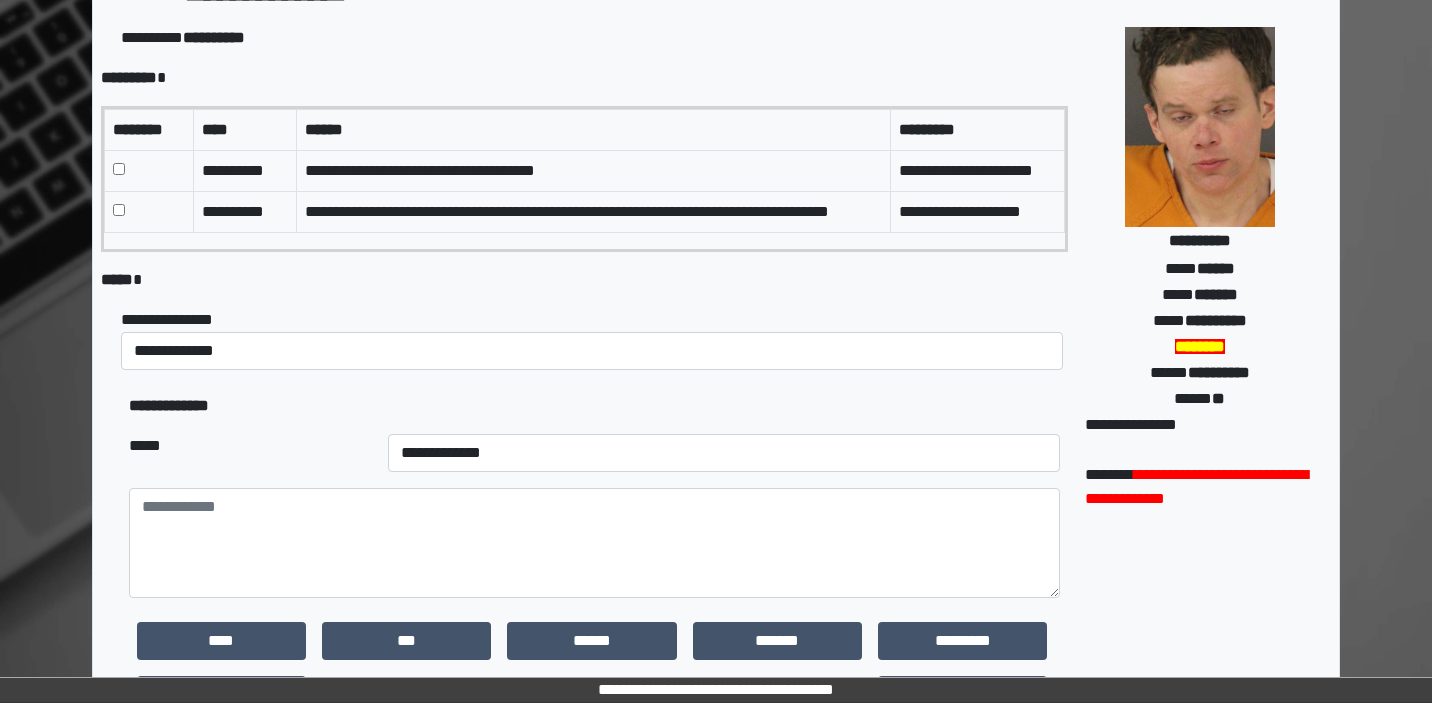 scroll, scrollTop: 126, scrollLeft: 0, axis: vertical 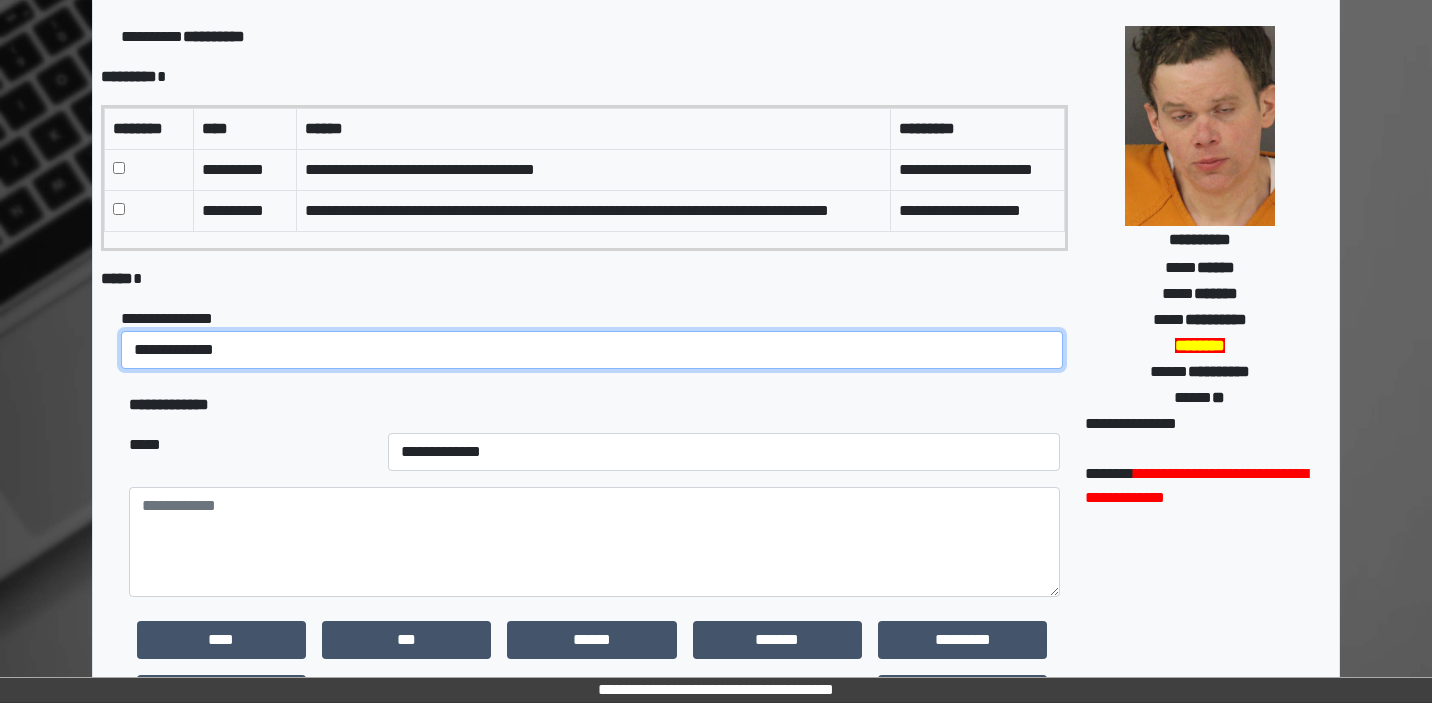 select on "*" 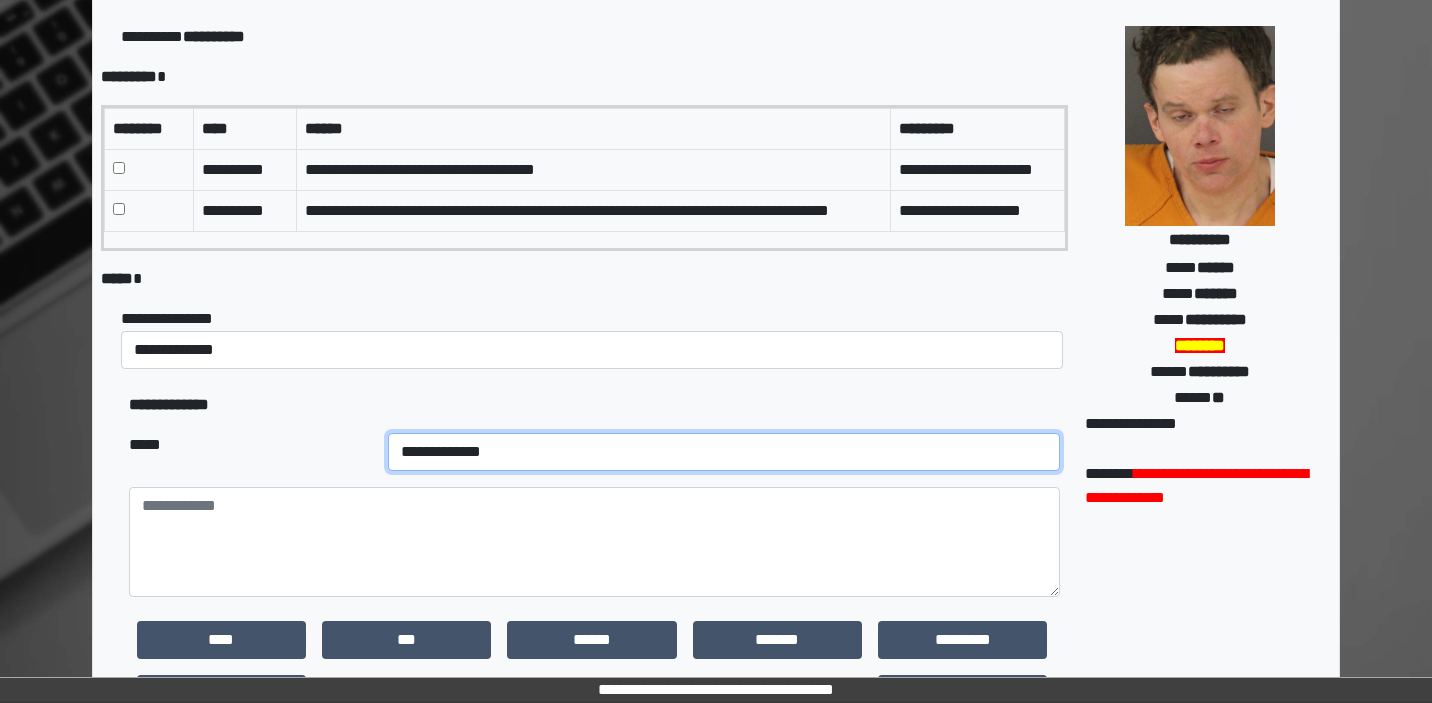 select on "**" 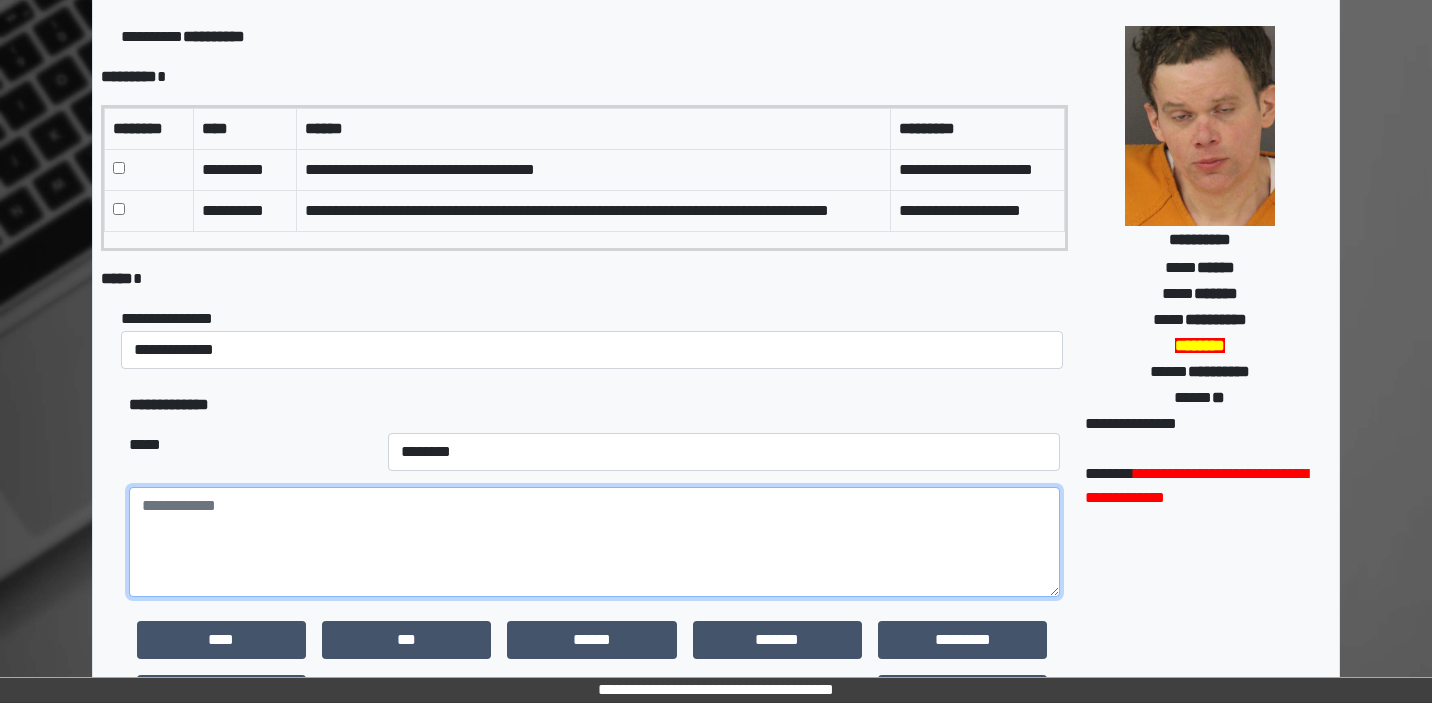 click at bounding box center [594, 542] 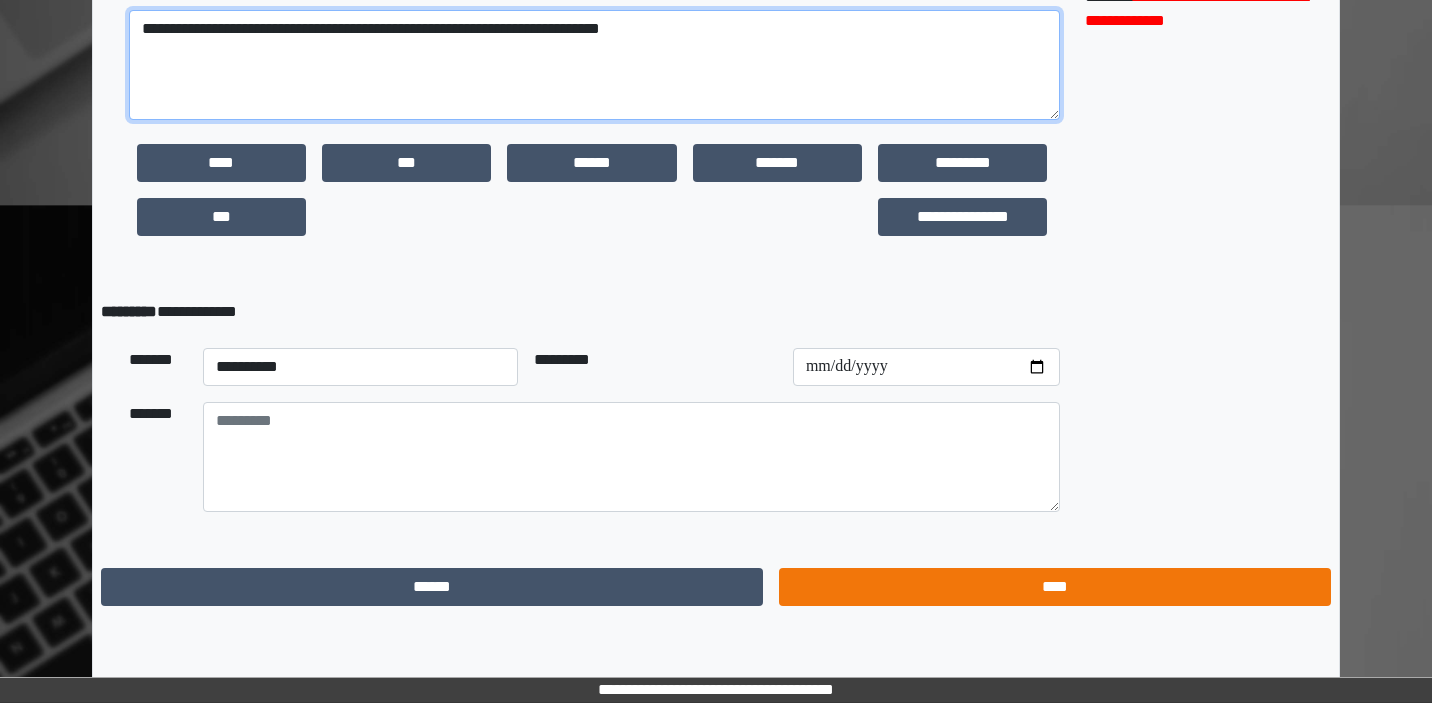 scroll, scrollTop: 603, scrollLeft: 0, axis: vertical 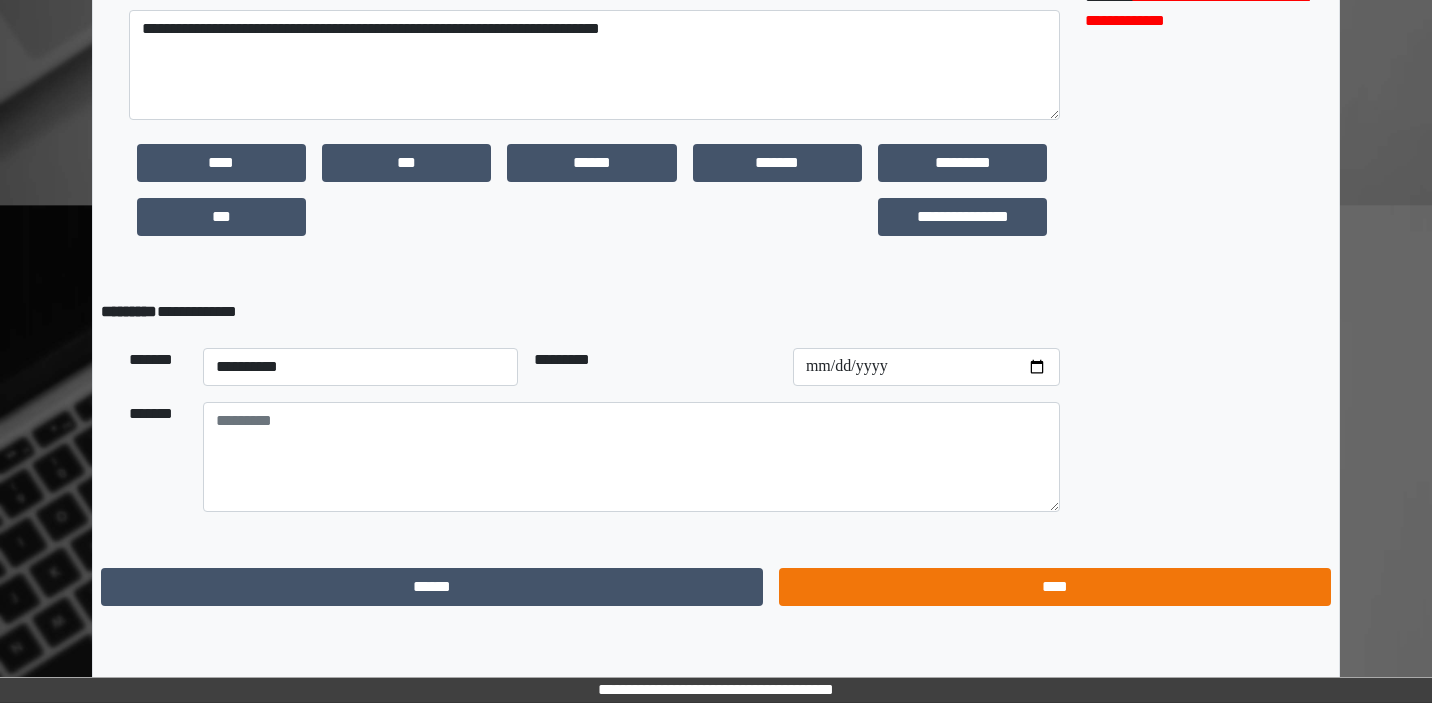 click on "****" at bounding box center [1055, 587] 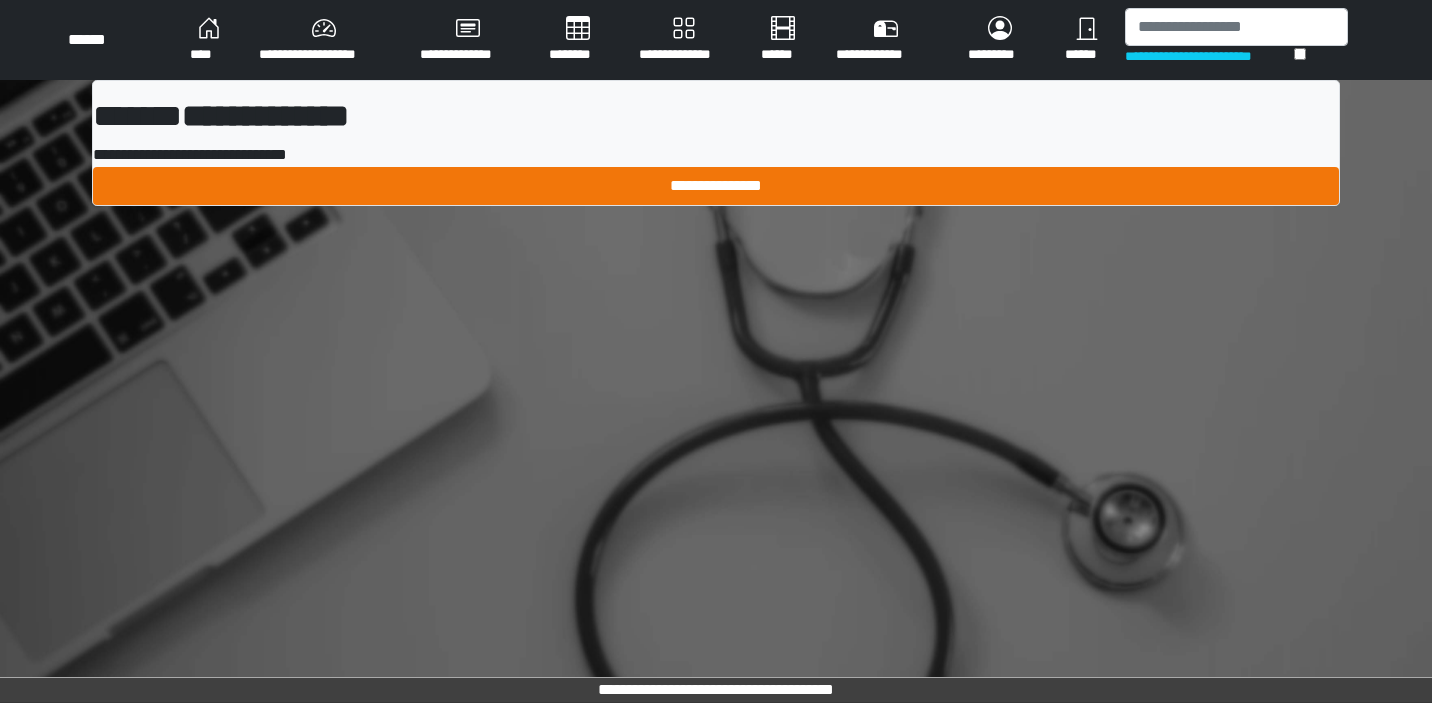 scroll, scrollTop: 0, scrollLeft: 0, axis: both 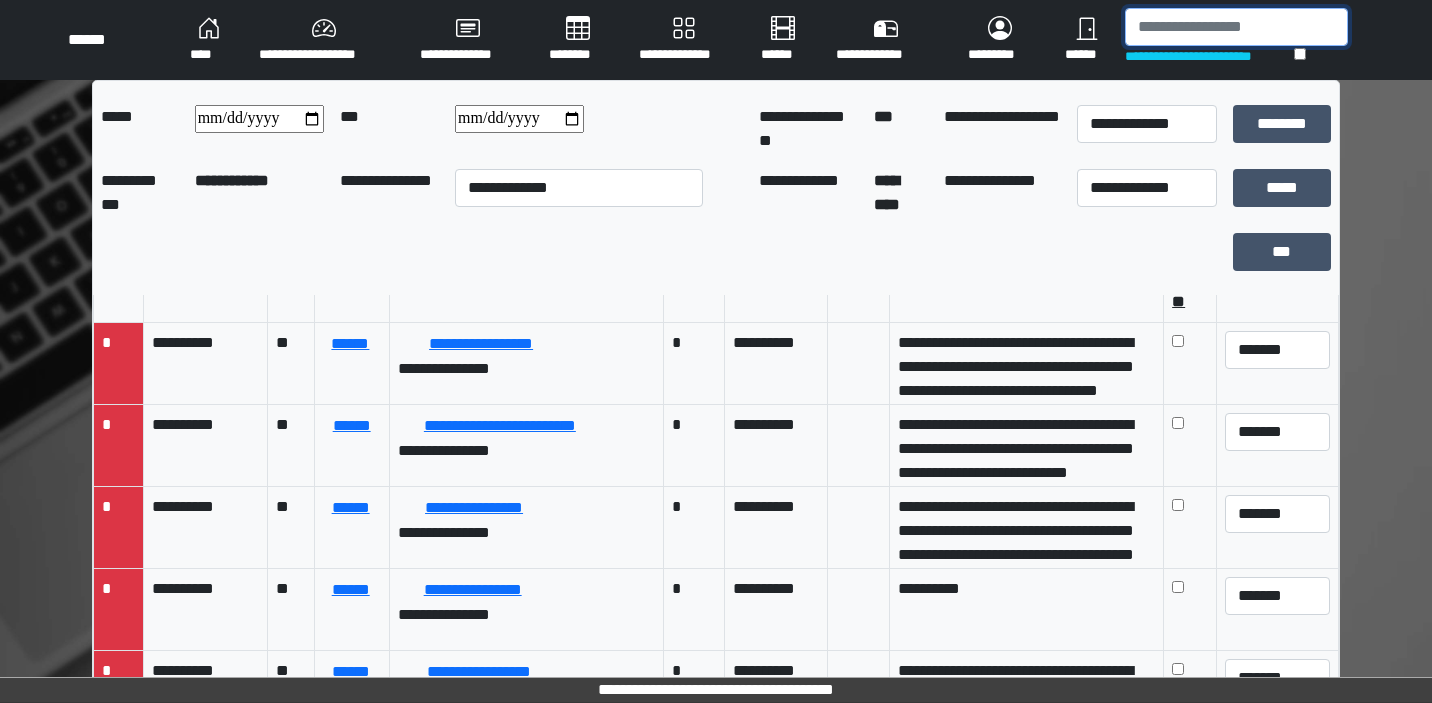click at bounding box center (1236, 27) 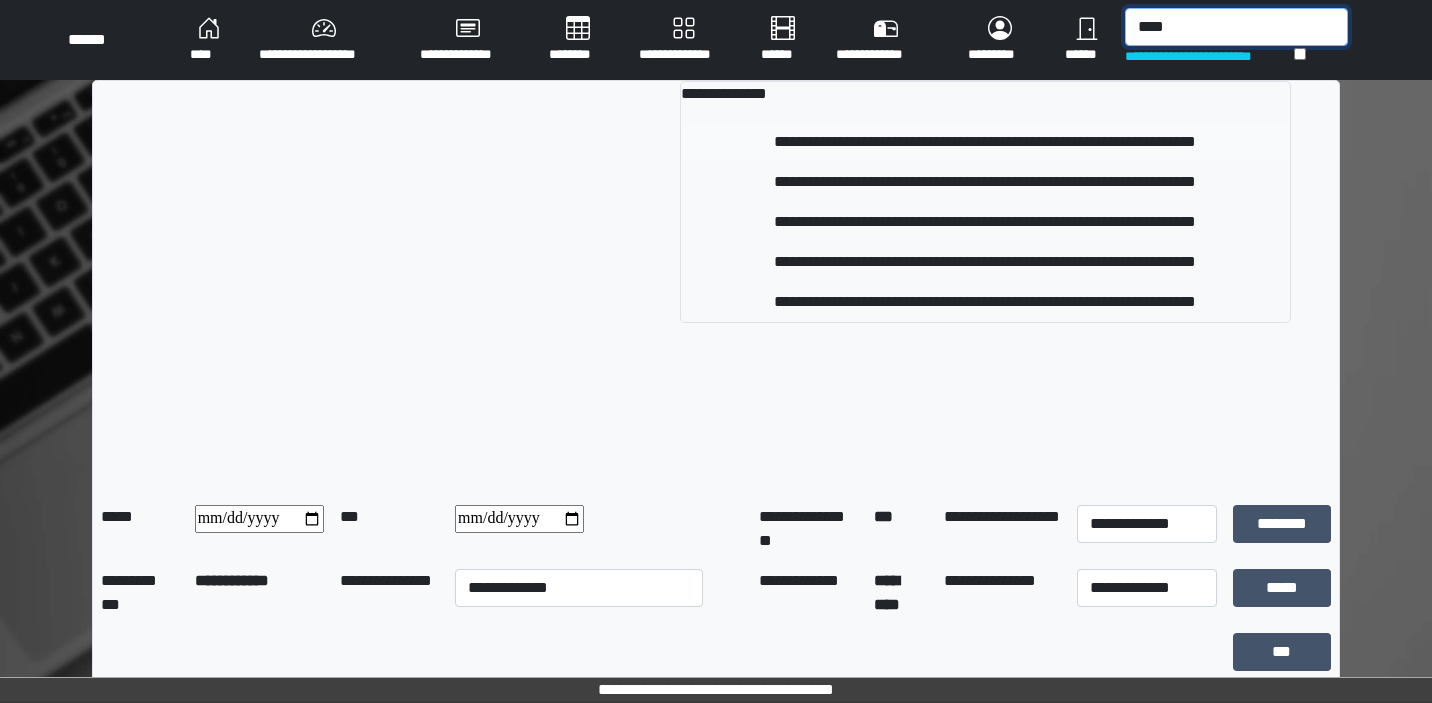 type on "****" 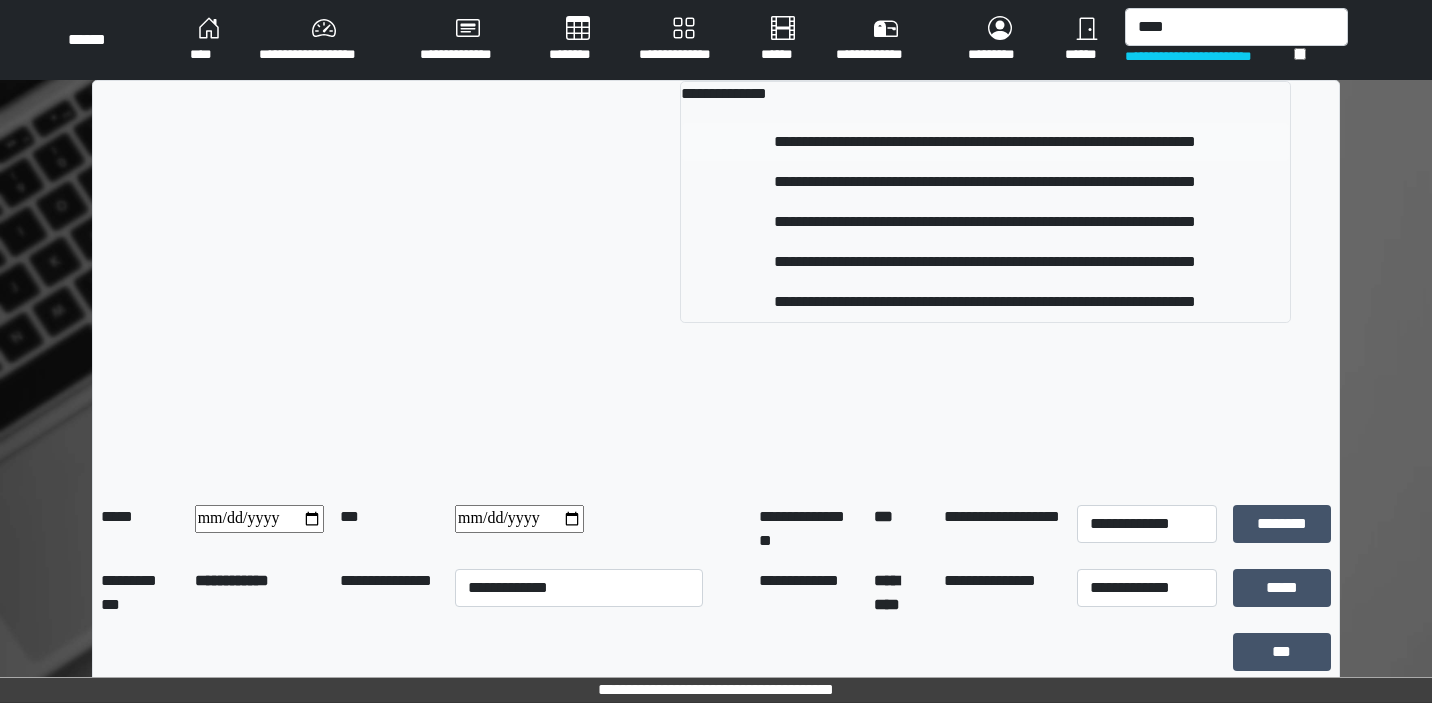 click on "**********" at bounding box center (985, 142) 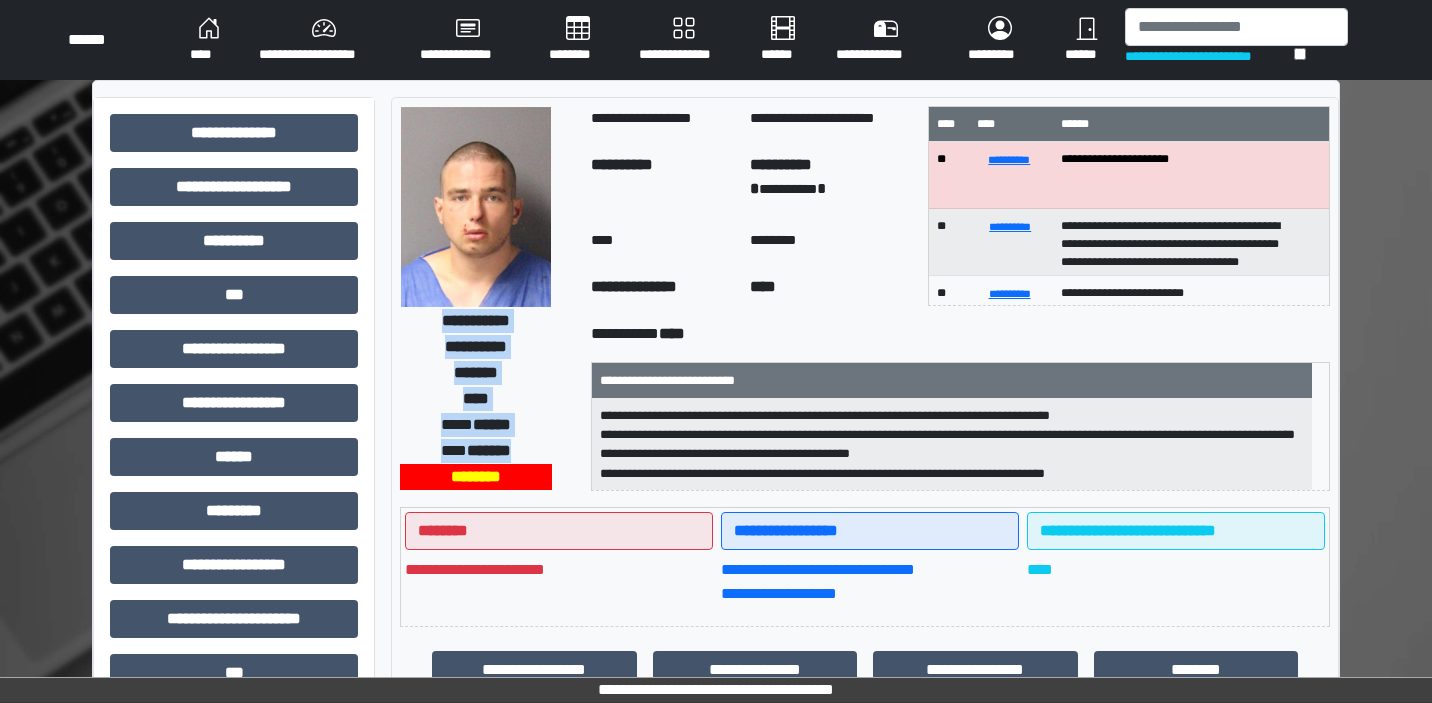 drag, startPoint x: 533, startPoint y: 450, endPoint x: 416, endPoint y: 322, distance: 173.41568 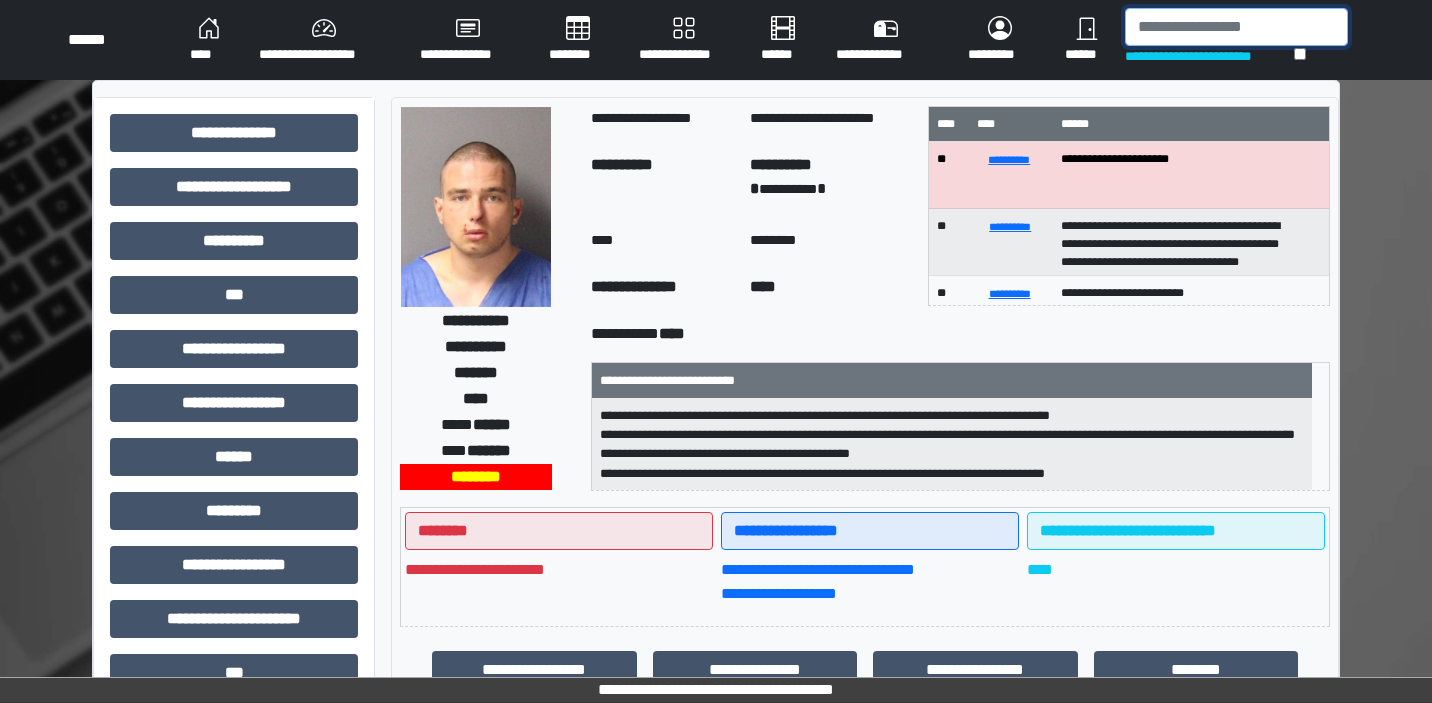 click at bounding box center (1236, 27) 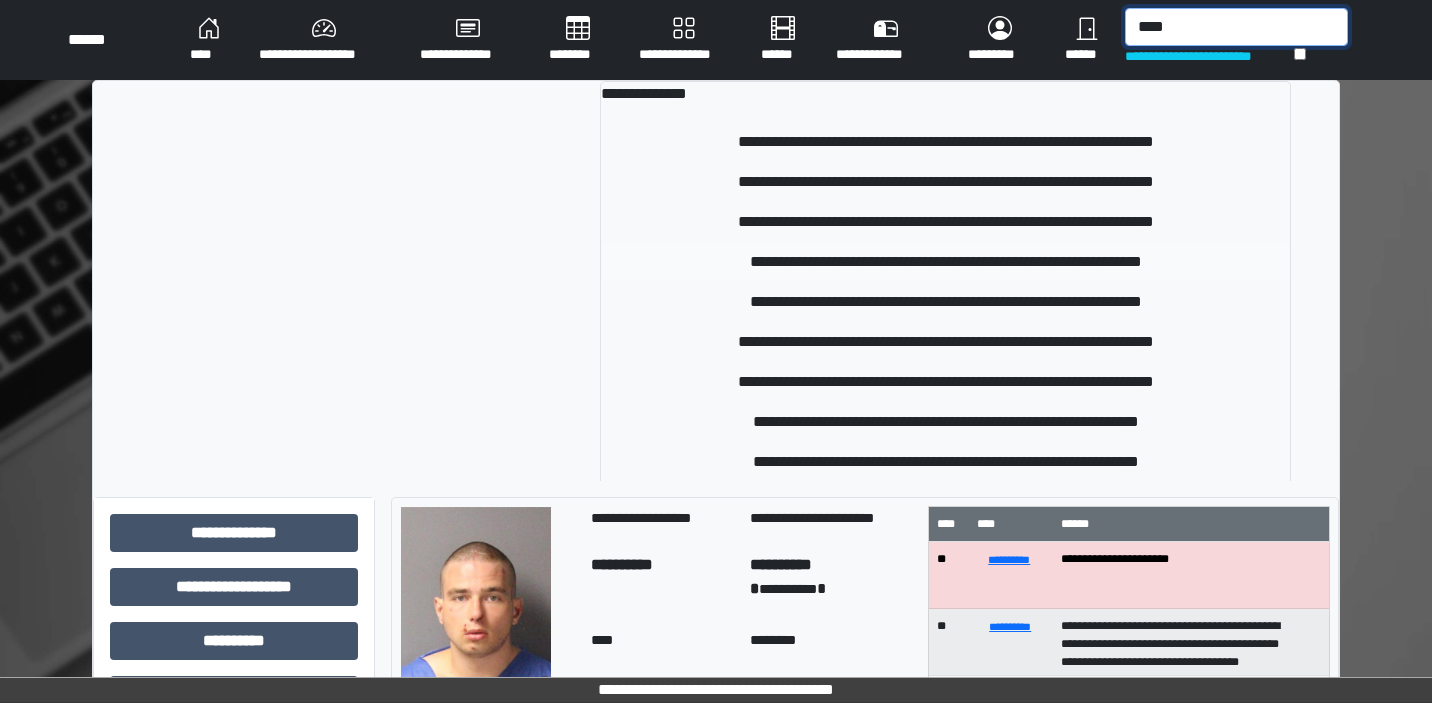 type on "****" 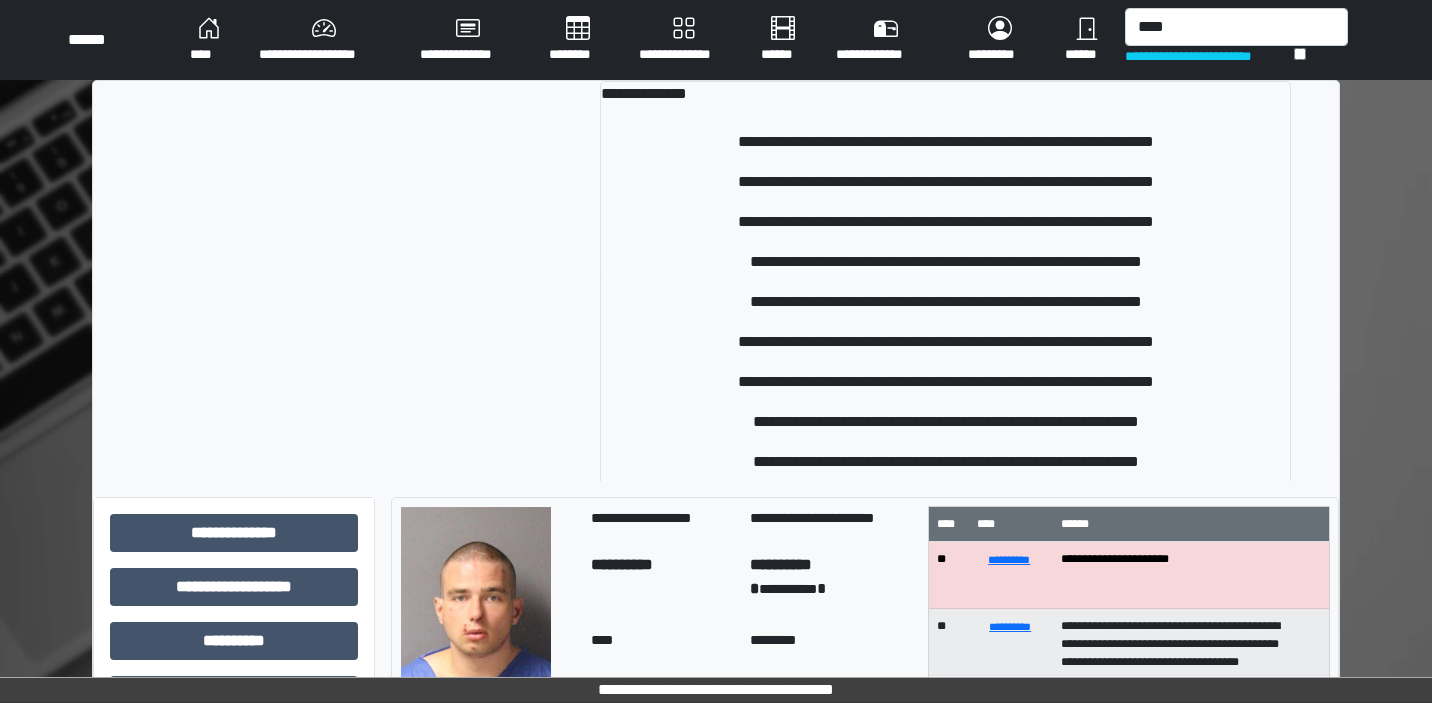 click on "**********" at bounding box center (945, 262) 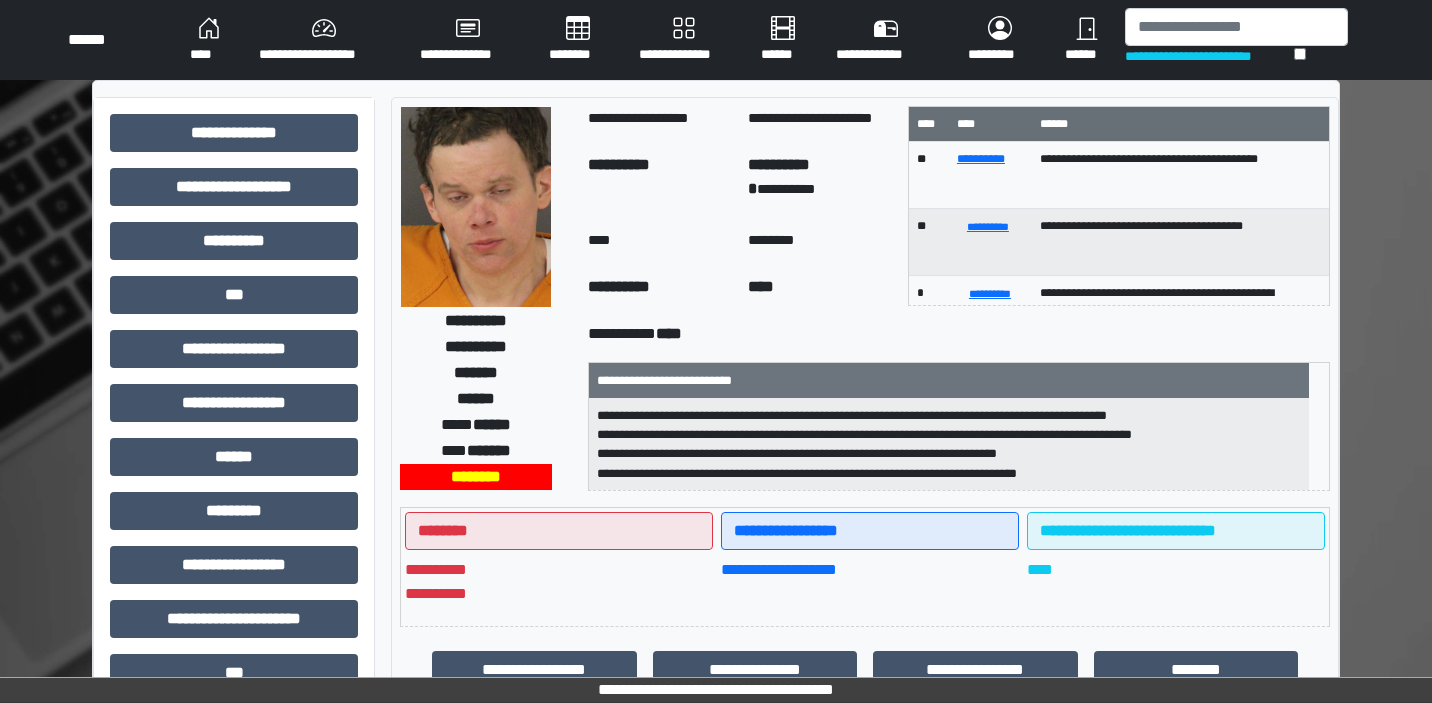 scroll, scrollTop: 6, scrollLeft: 0, axis: vertical 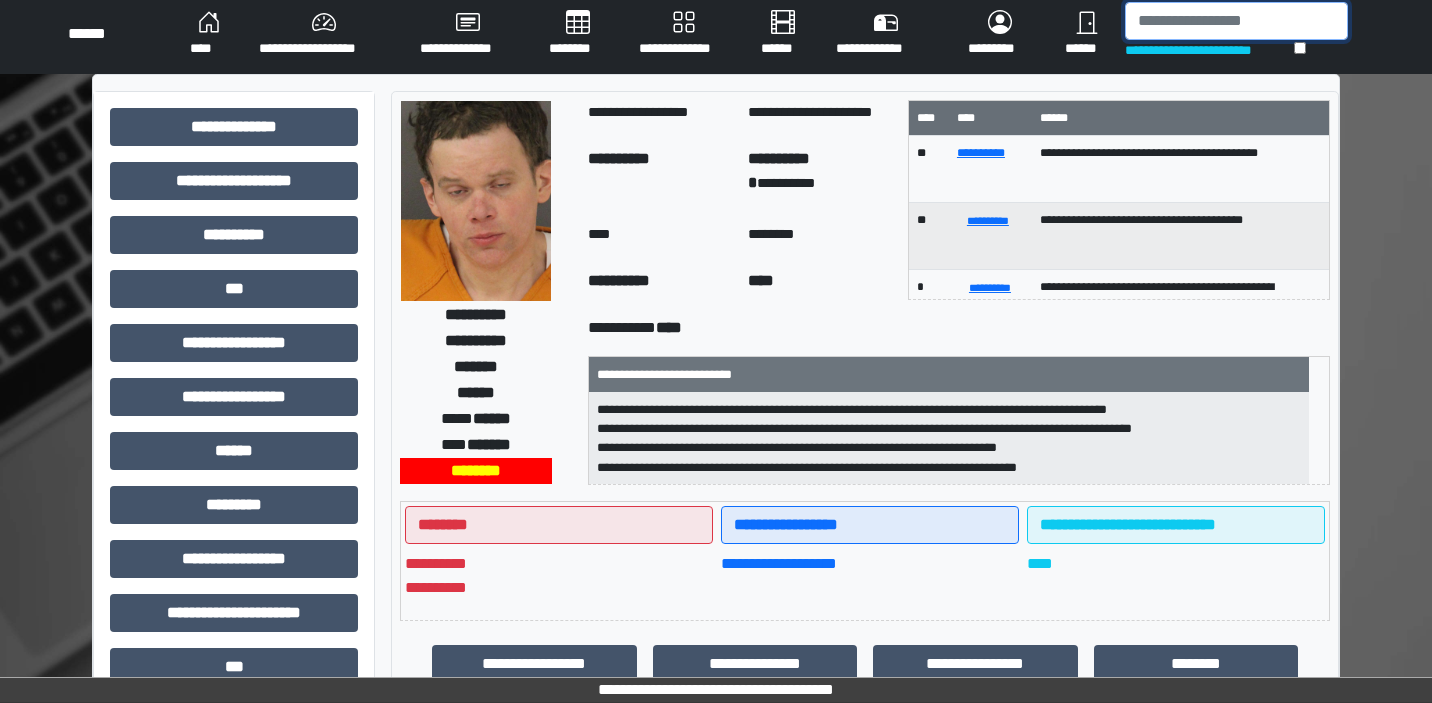 click at bounding box center (1236, 21) 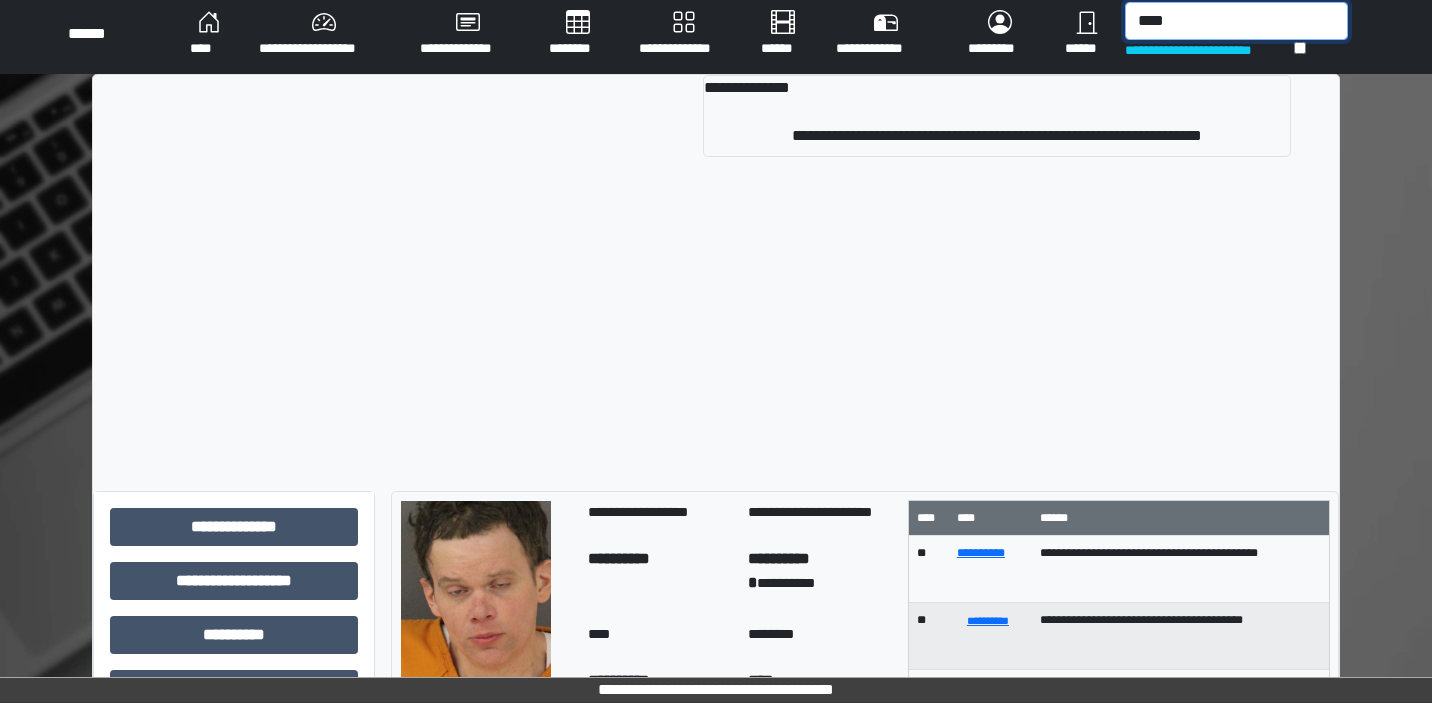 type on "***" 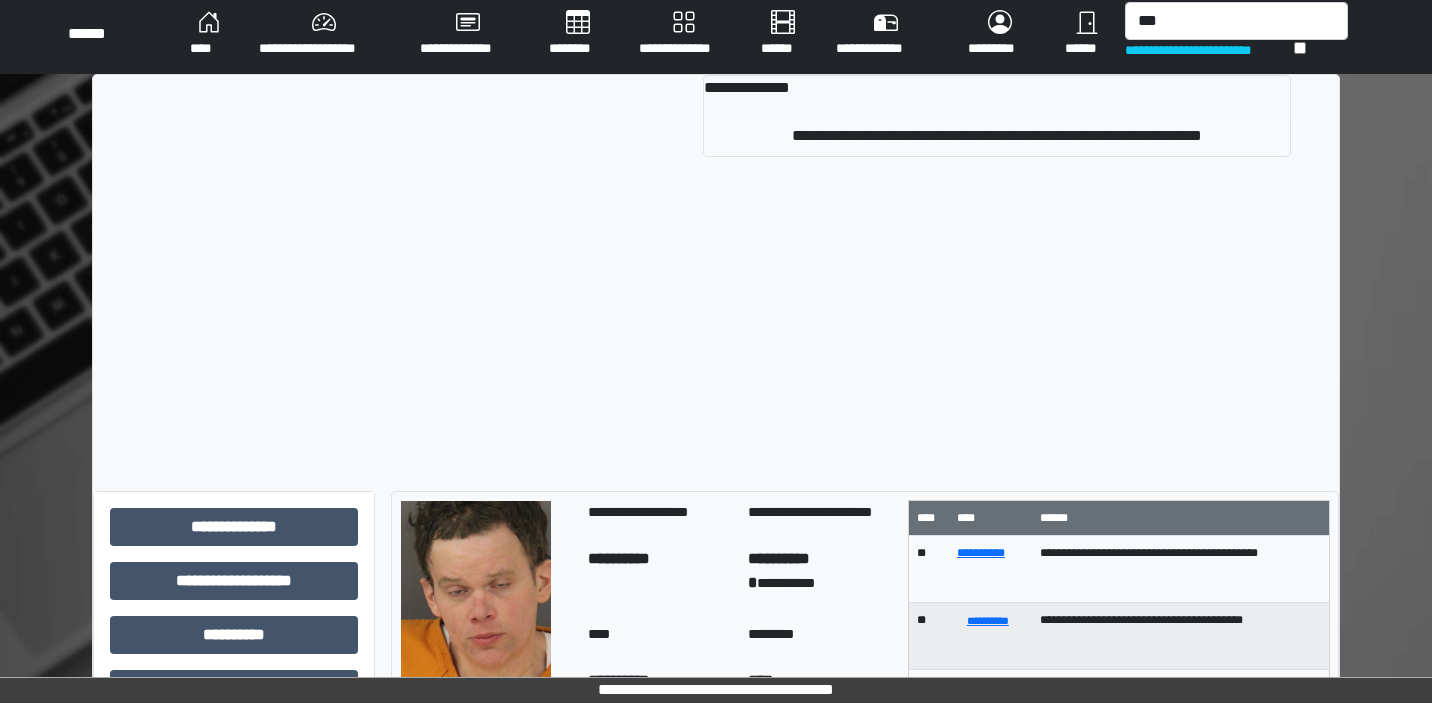 drag, startPoint x: 1168, startPoint y: 54, endPoint x: 1113, endPoint y: 142, distance: 103.773796 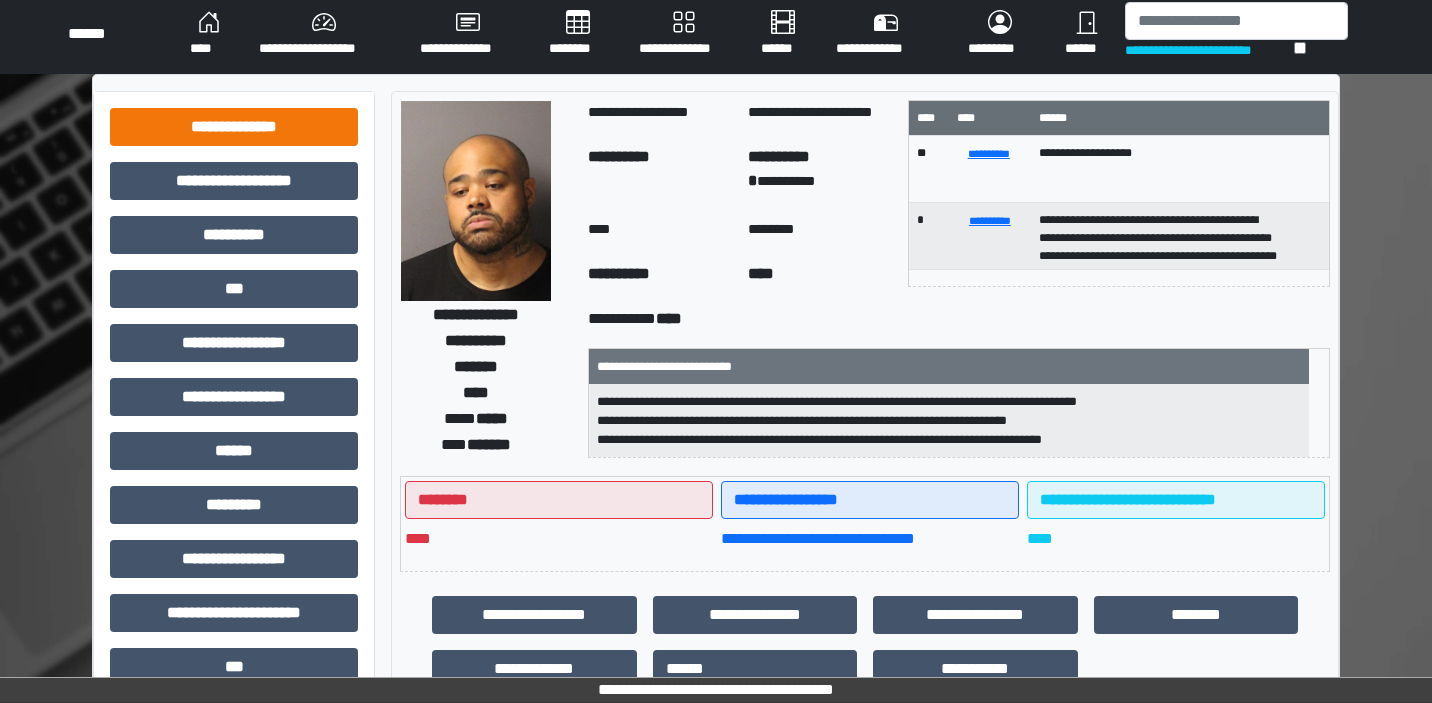 click on "**********" at bounding box center [234, 127] 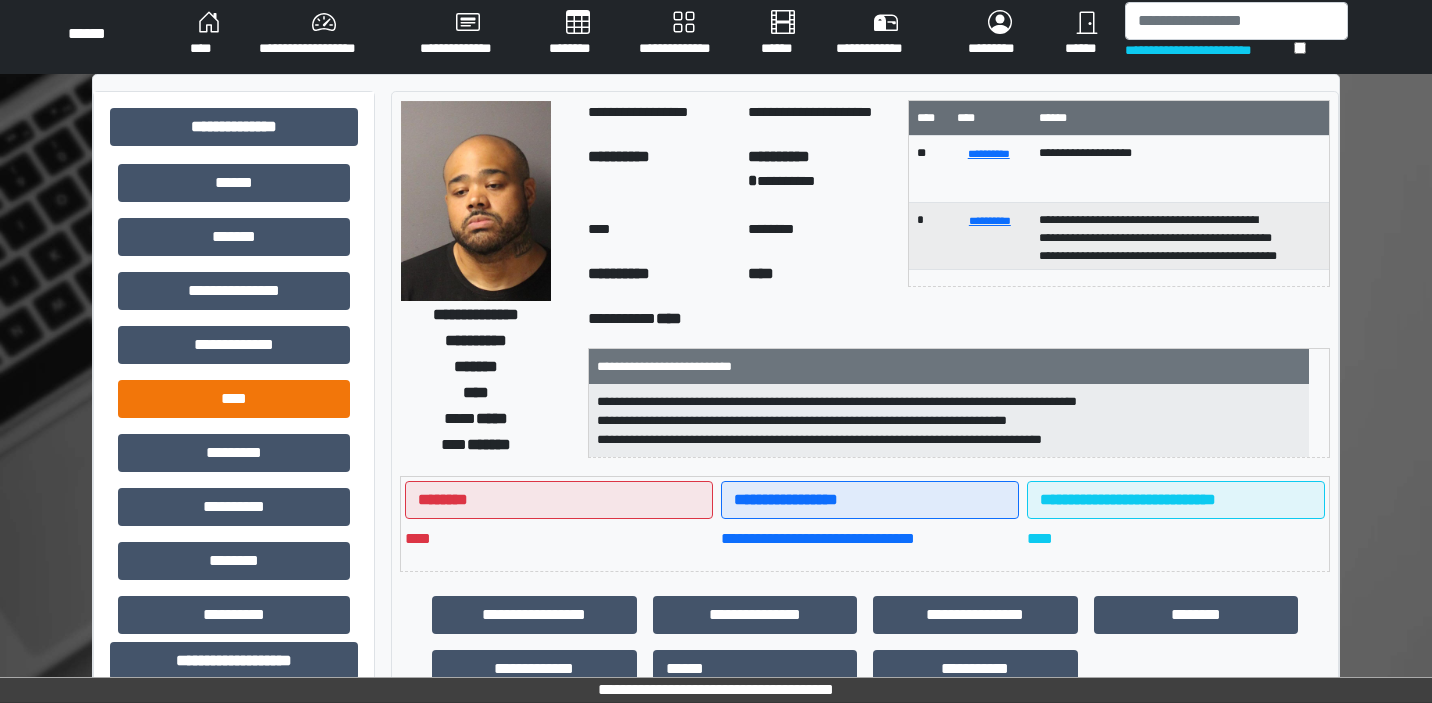 scroll, scrollTop: 482, scrollLeft: 0, axis: vertical 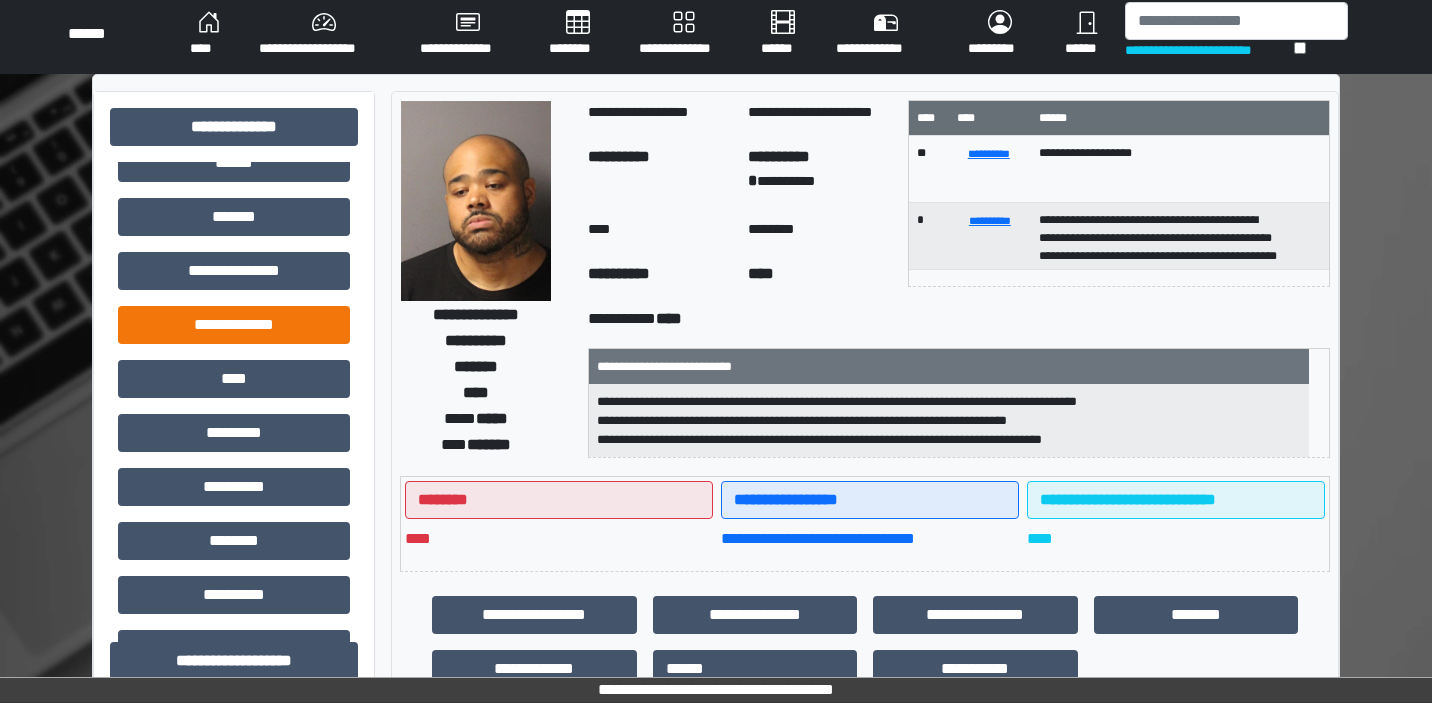 click on "**********" at bounding box center (234, 325) 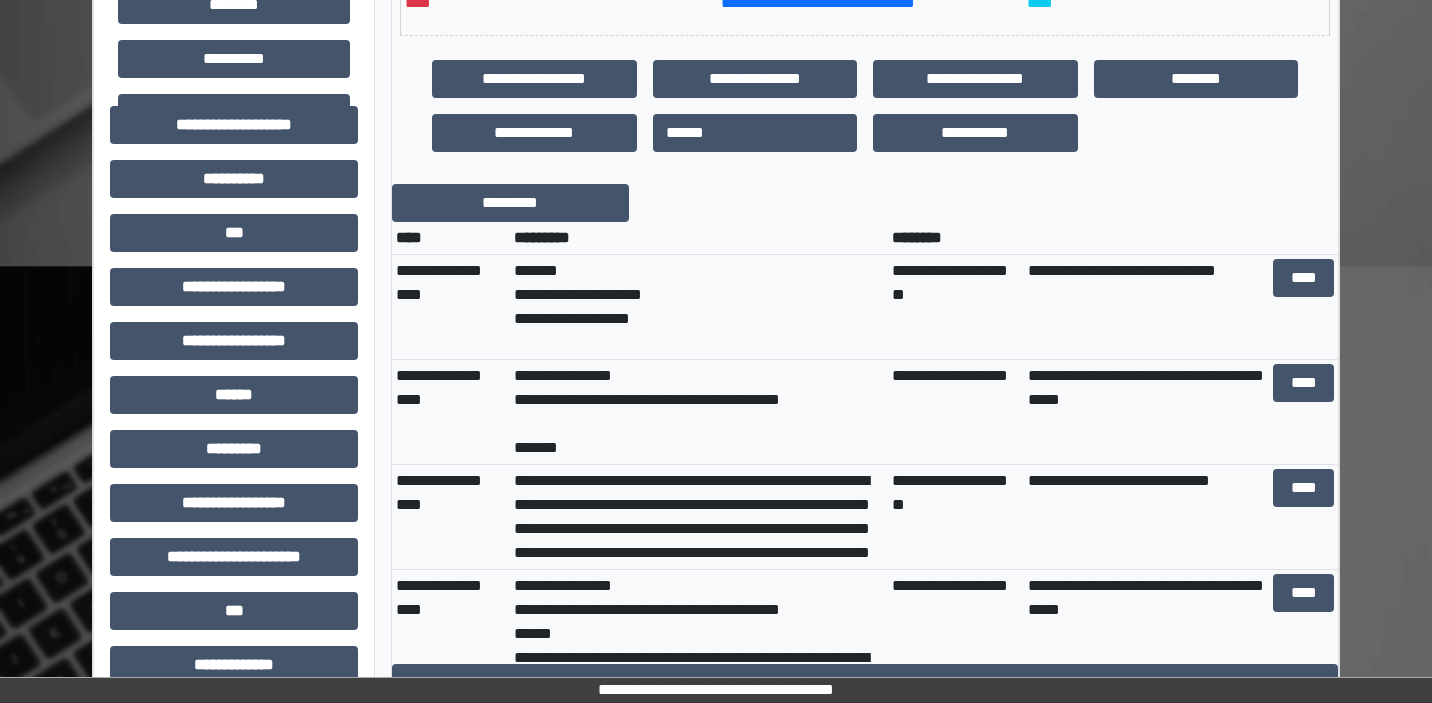 scroll, scrollTop: 514, scrollLeft: 0, axis: vertical 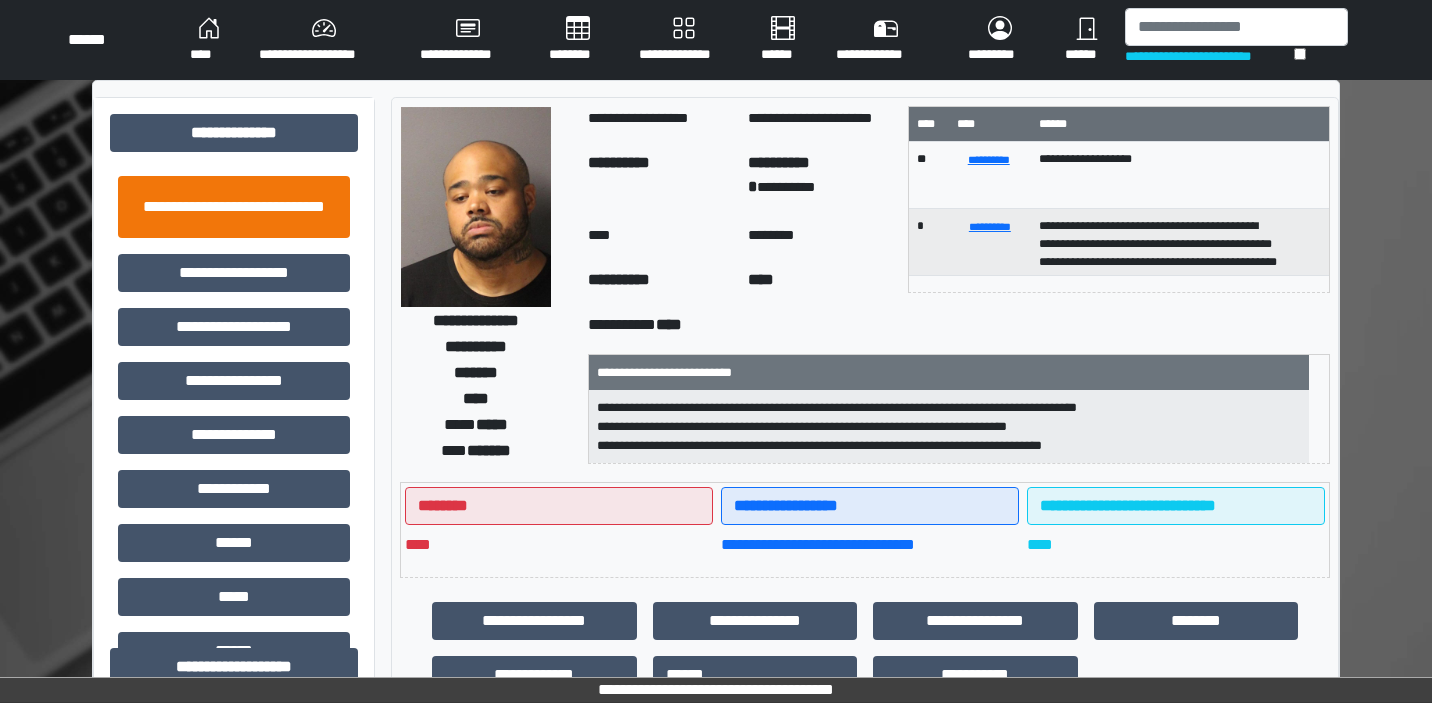 click on "**********" at bounding box center [234, 207] 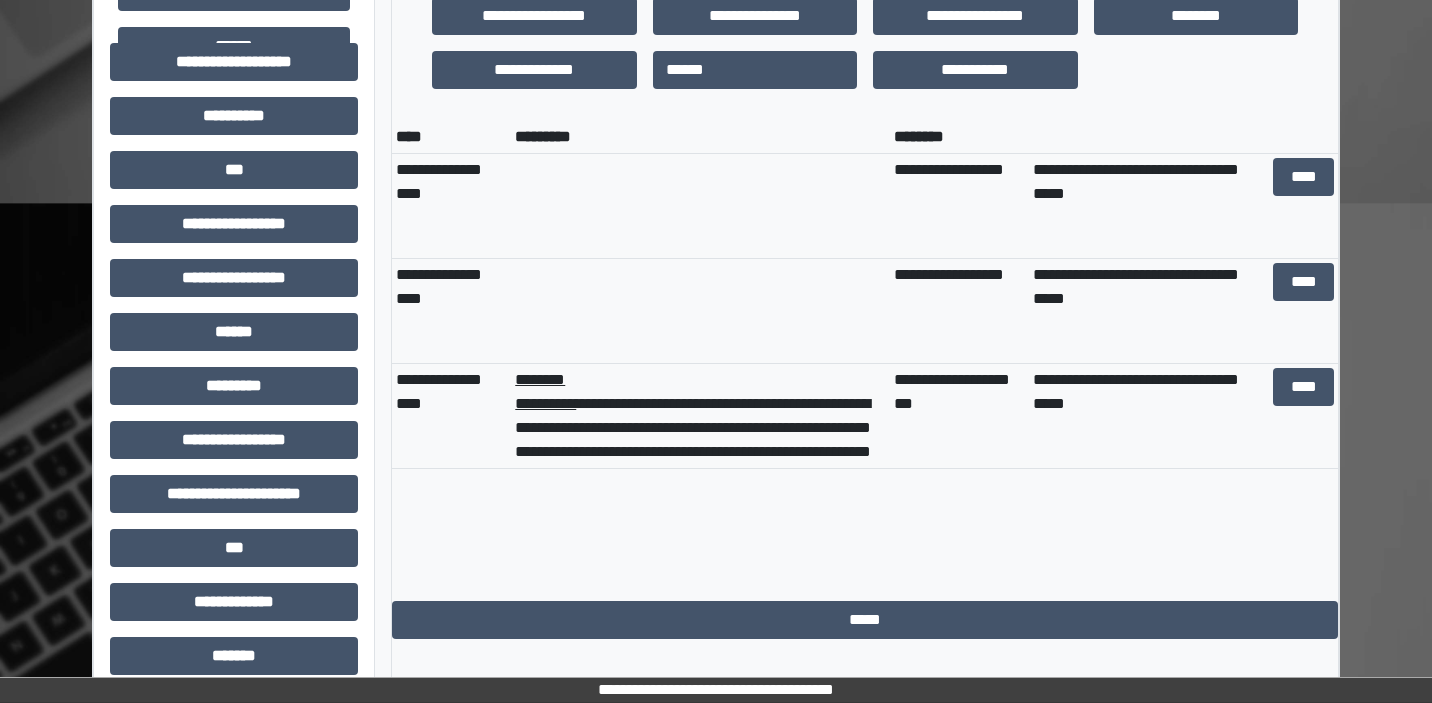 scroll, scrollTop: 606, scrollLeft: 0, axis: vertical 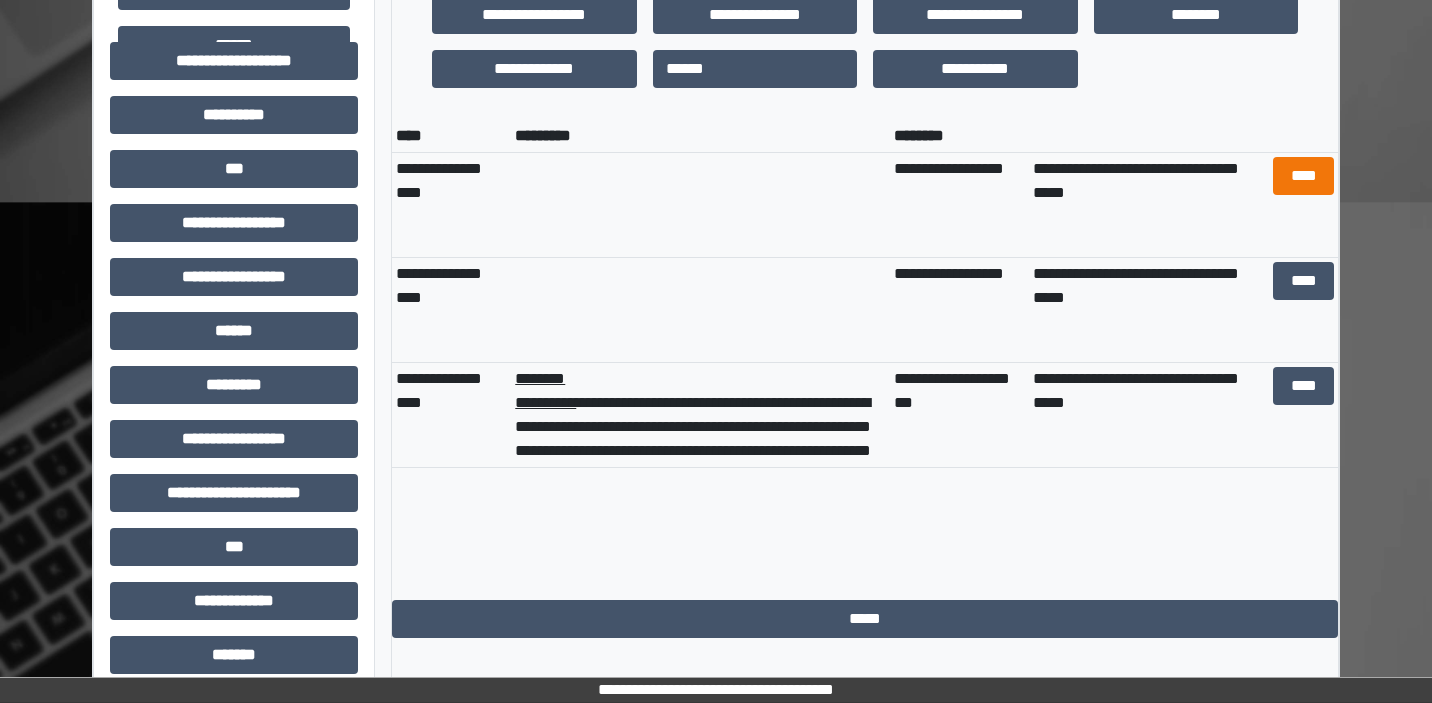 click on "****" at bounding box center [1303, 176] 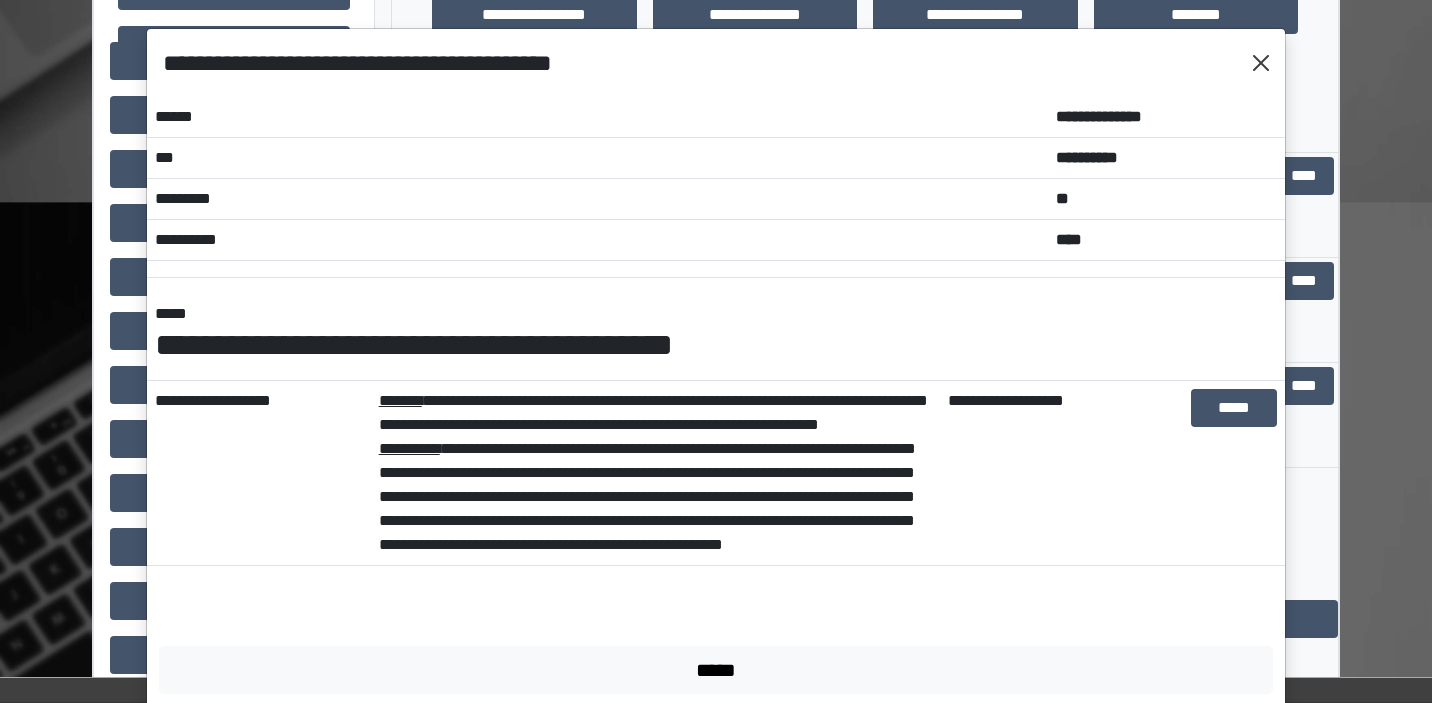 click at bounding box center [1261, 63] 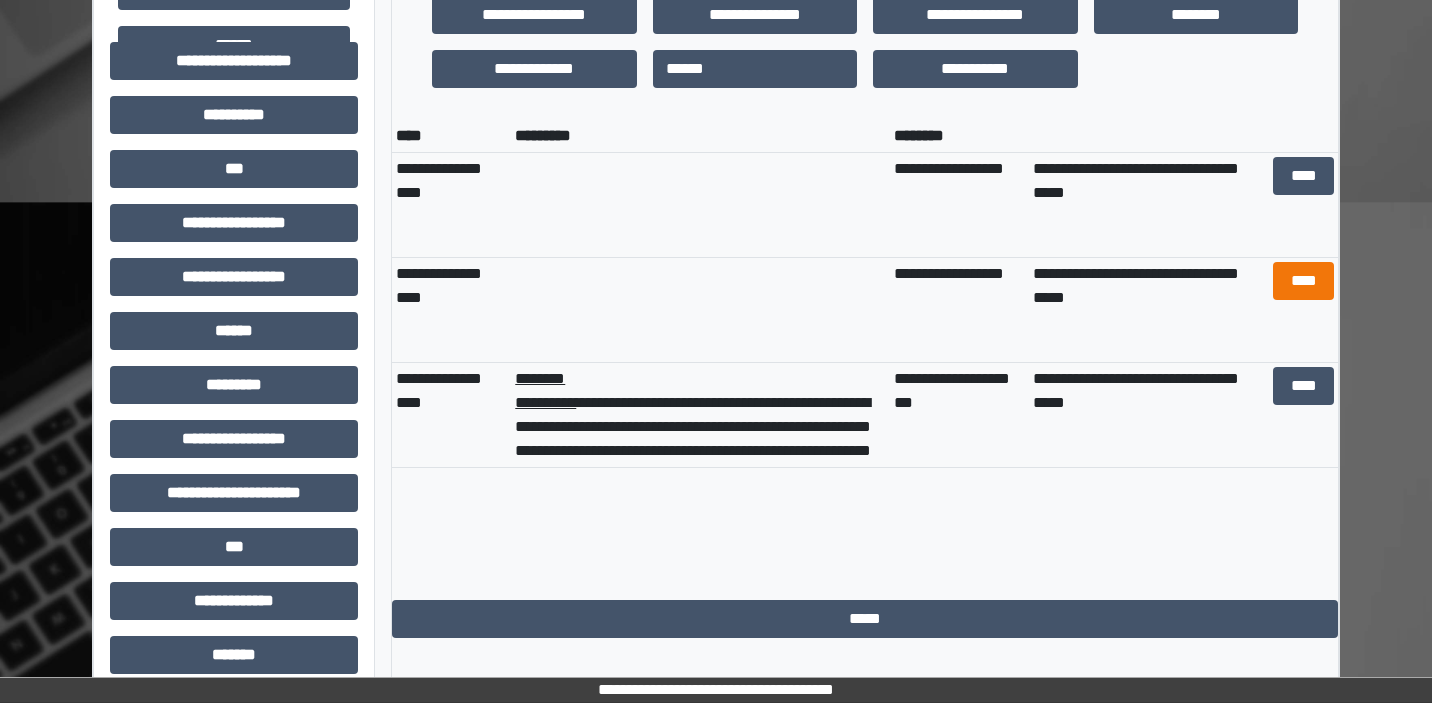 click on "****" at bounding box center (1303, 281) 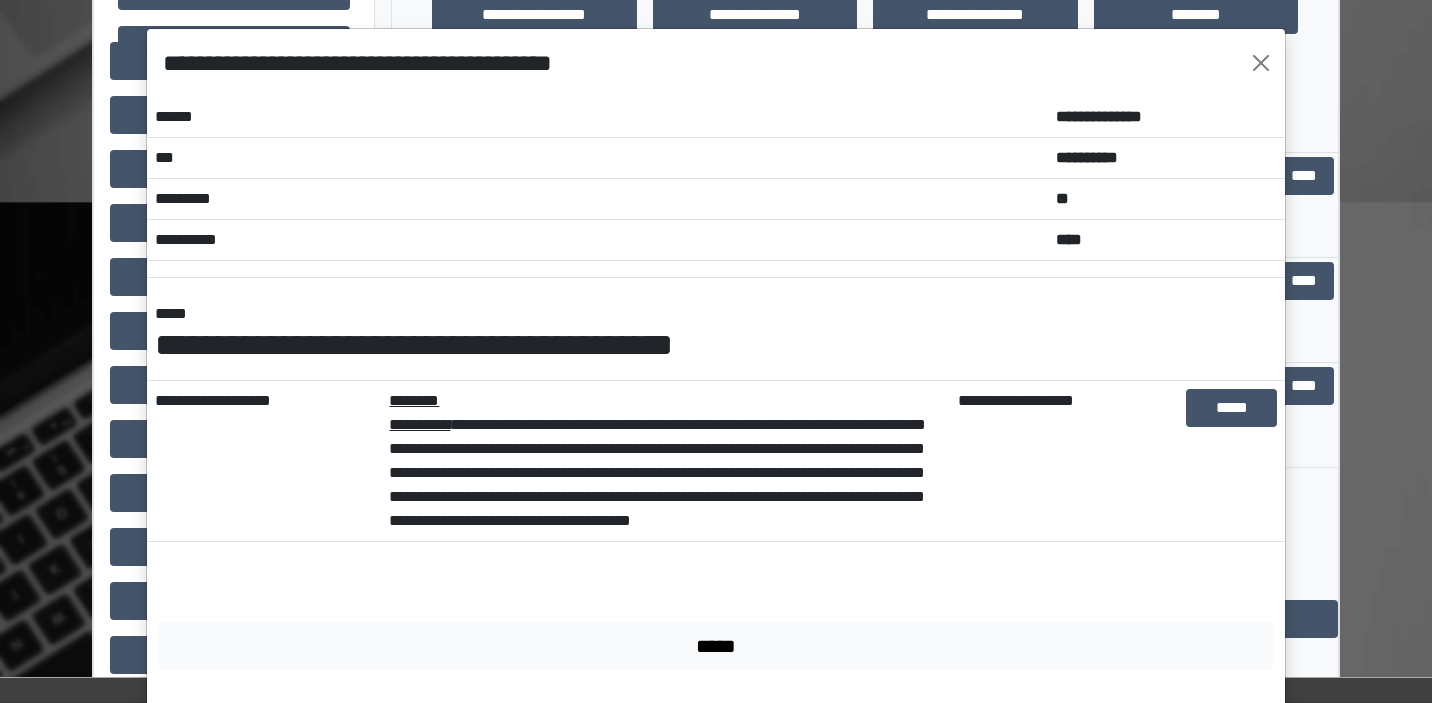 click on "*****" at bounding box center (716, 646) 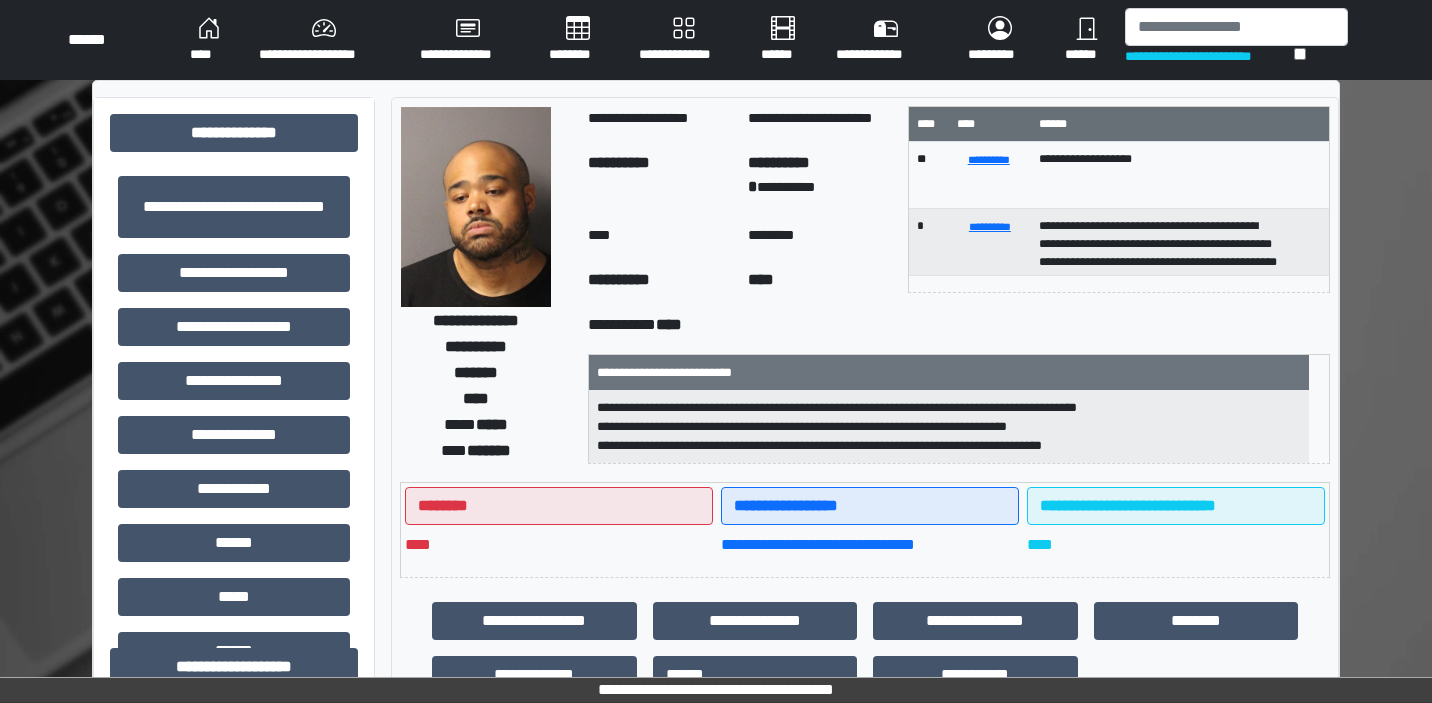scroll, scrollTop: 0, scrollLeft: 0, axis: both 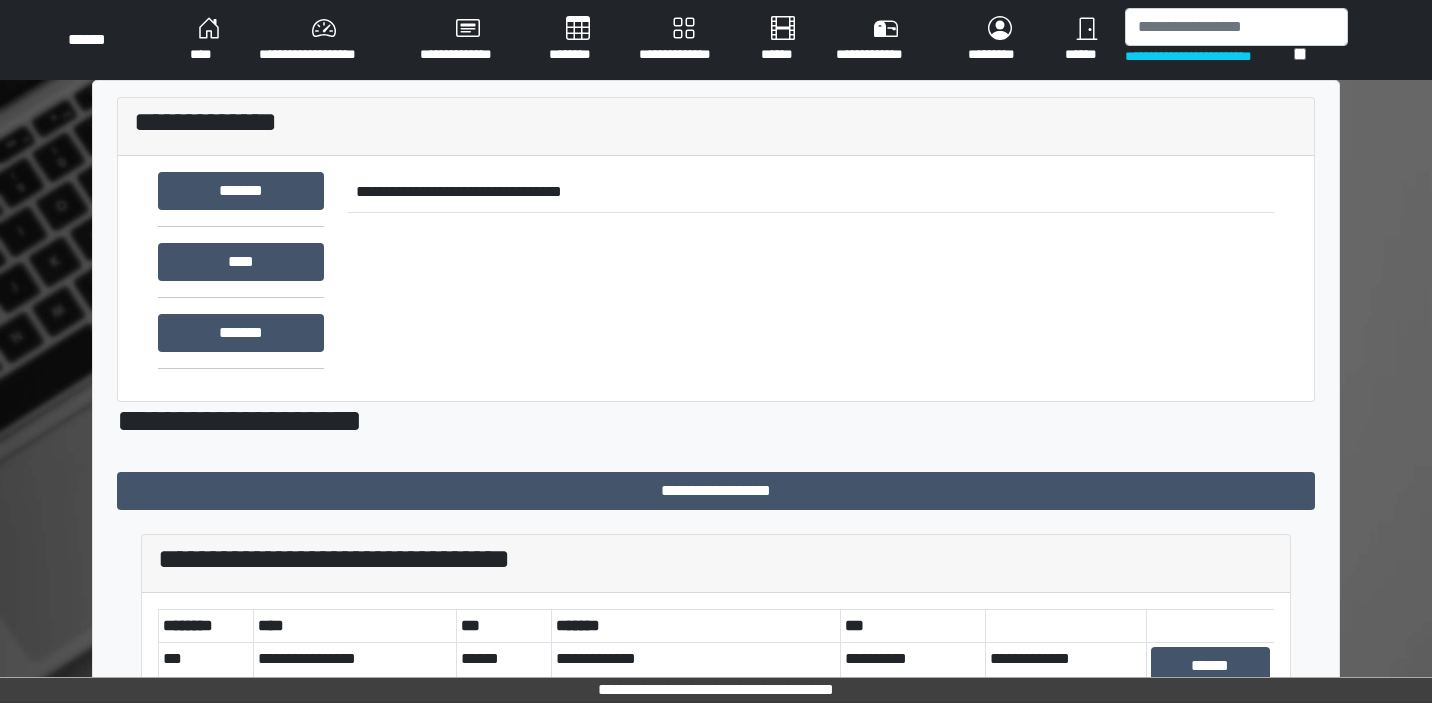click on "********" at bounding box center (578, 40) 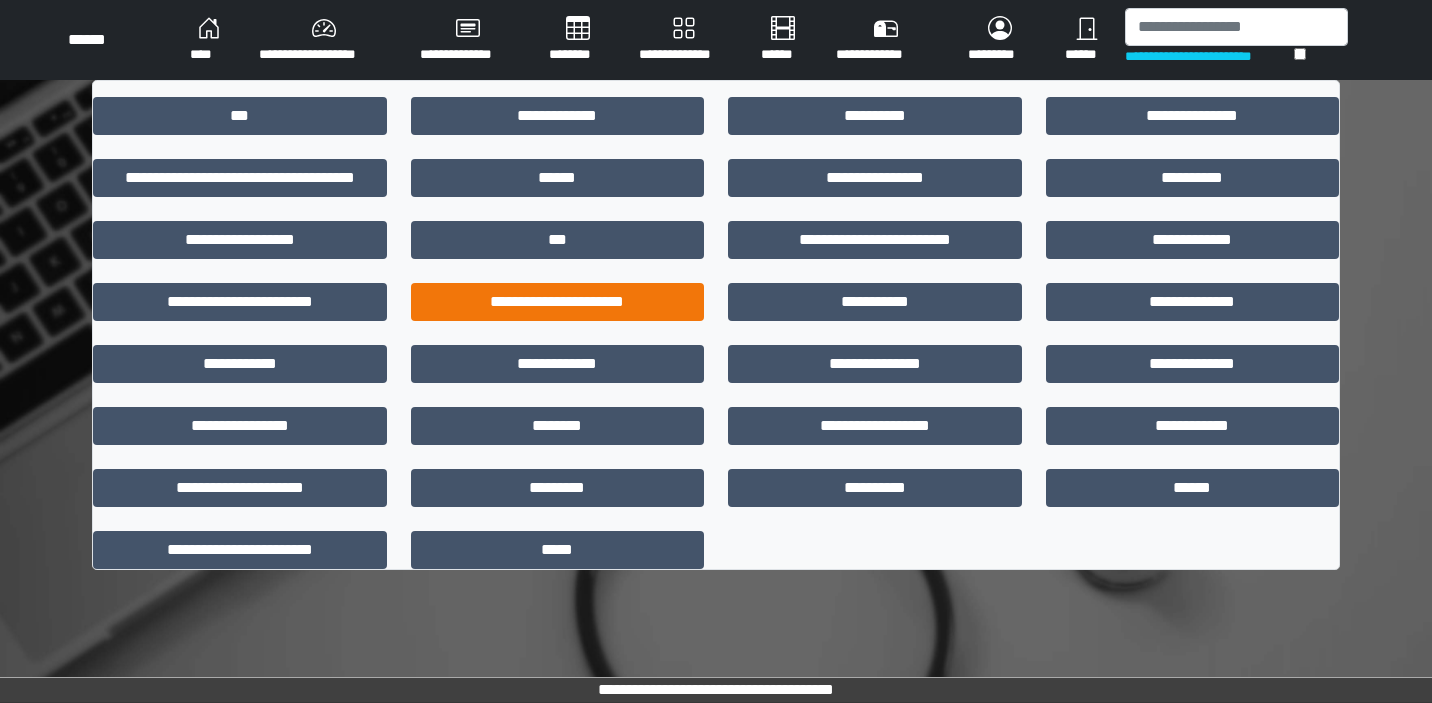 click on "**********" at bounding box center [558, 302] 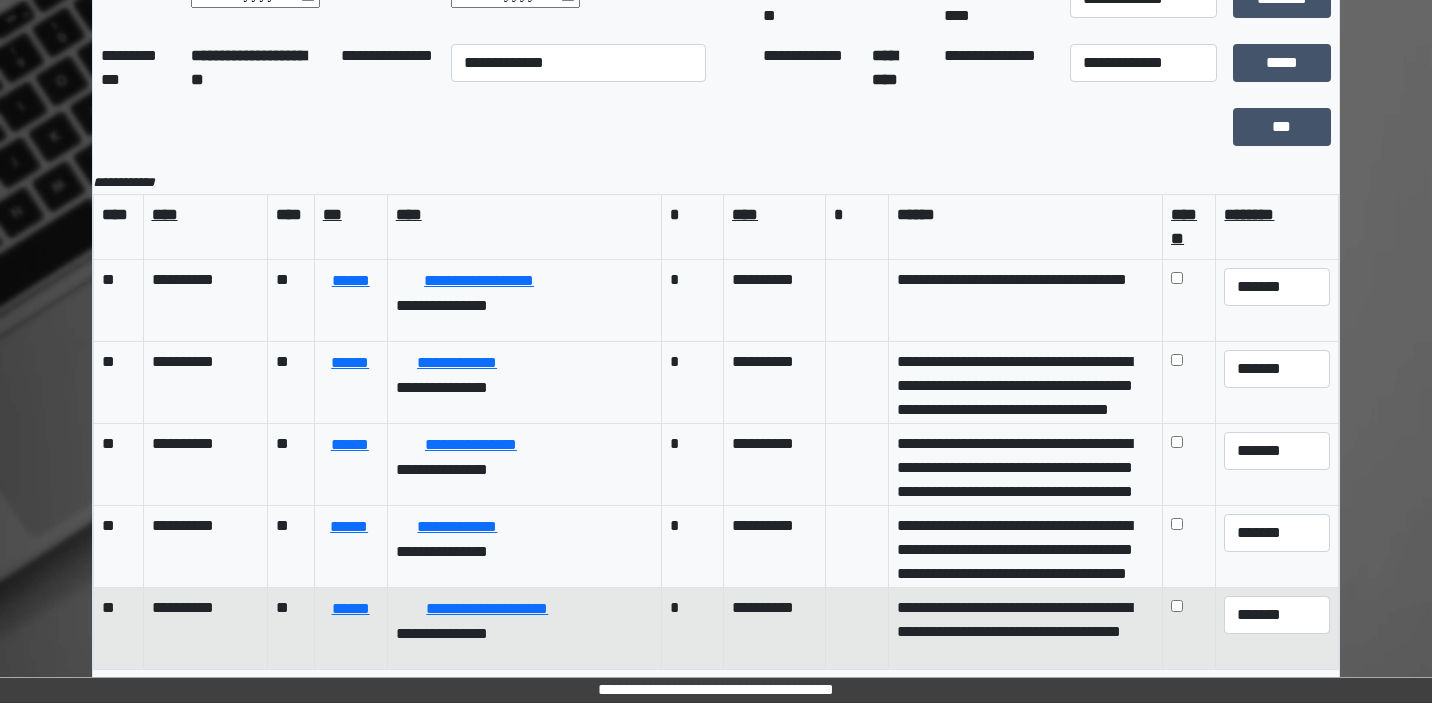 scroll, scrollTop: 125, scrollLeft: 0, axis: vertical 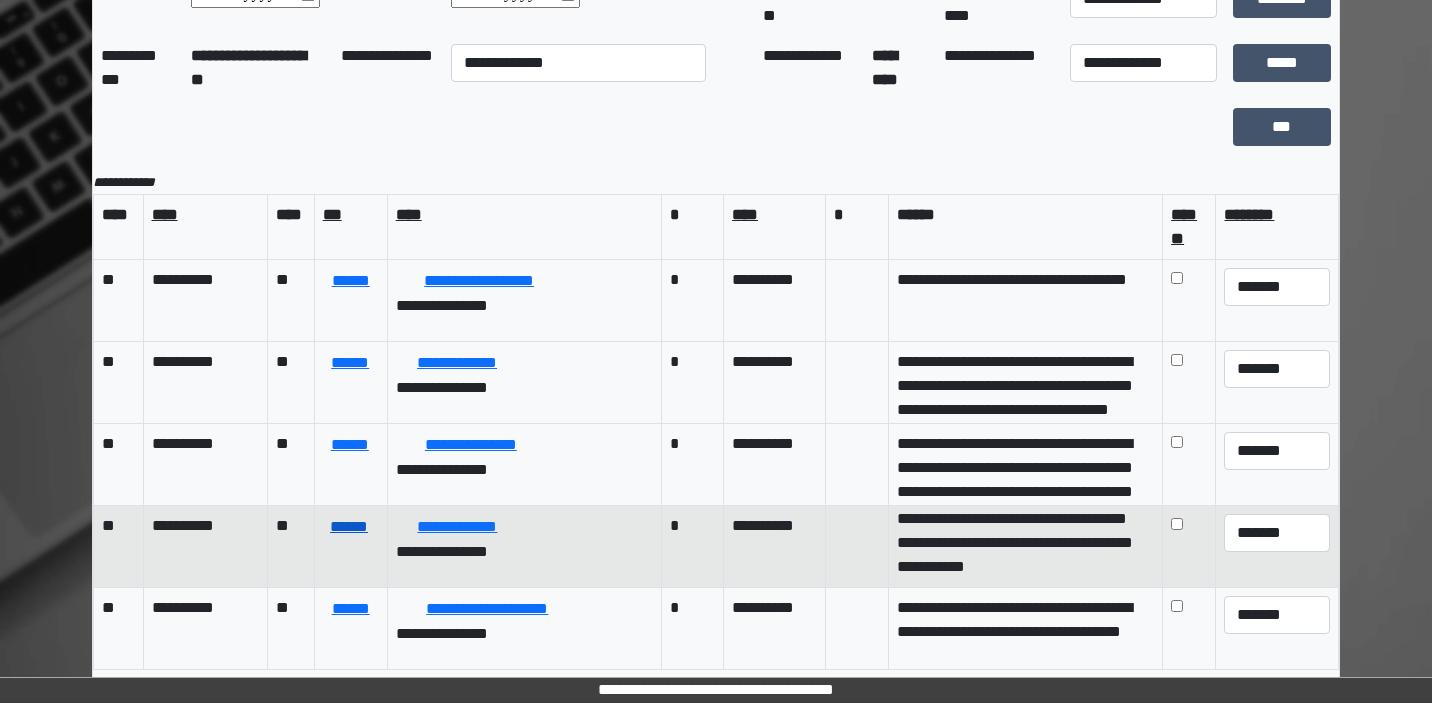 click on "******" at bounding box center (349, 527) 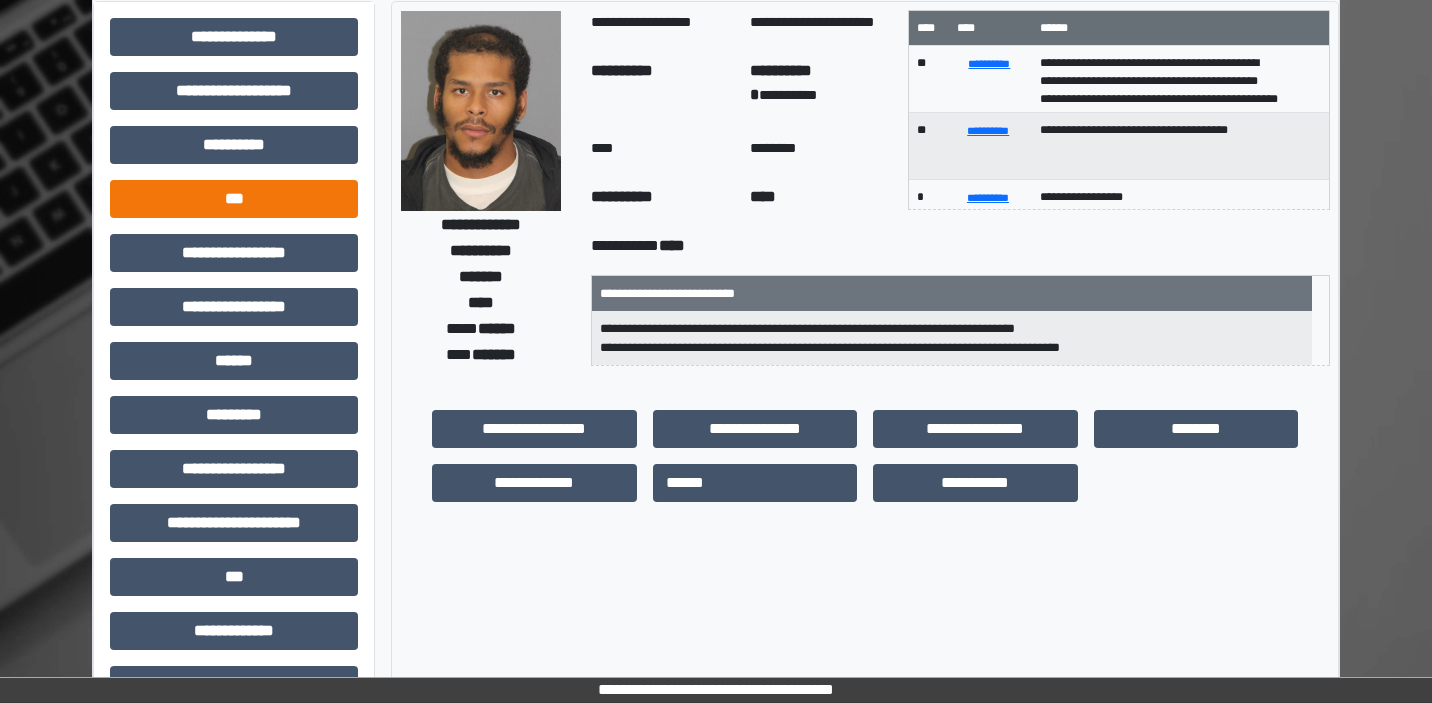 scroll, scrollTop: 0, scrollLeft: 0, axis: both 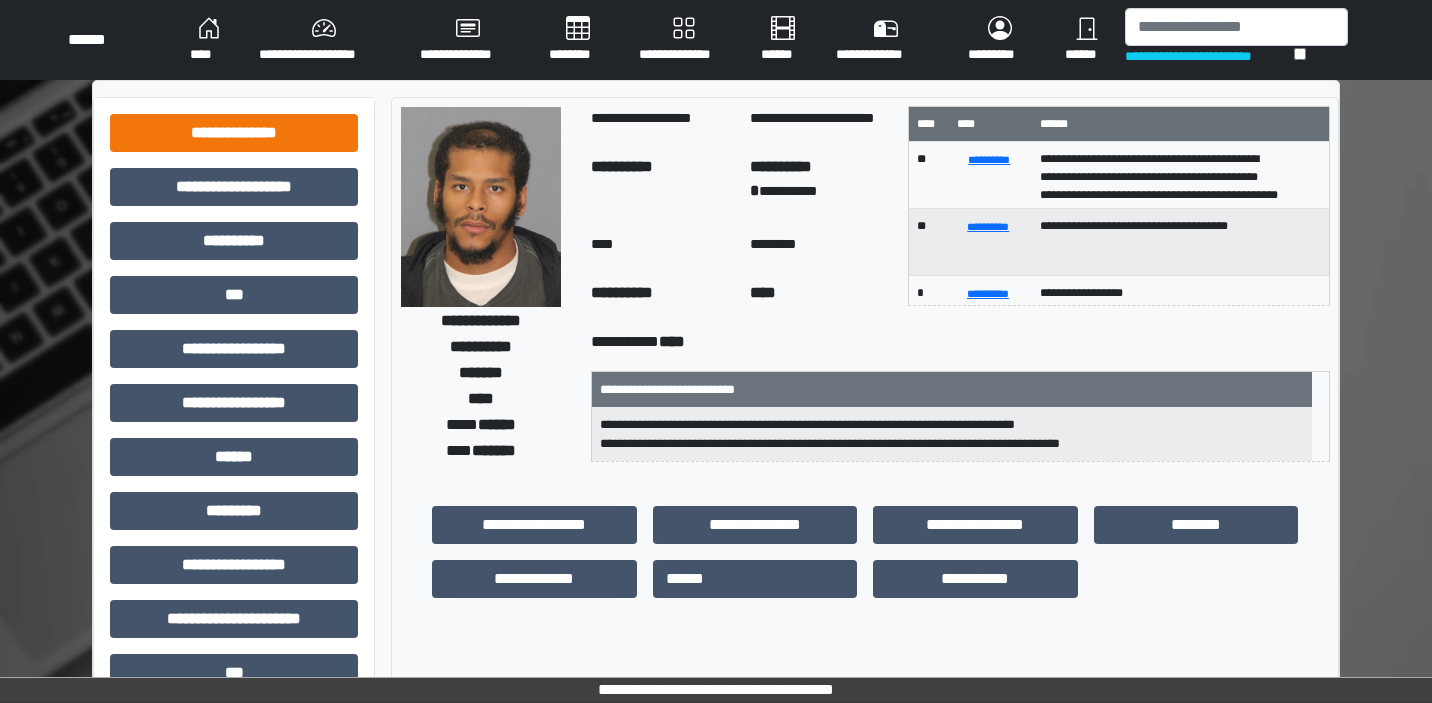 click on "**********" at bounding box center [234, 133] 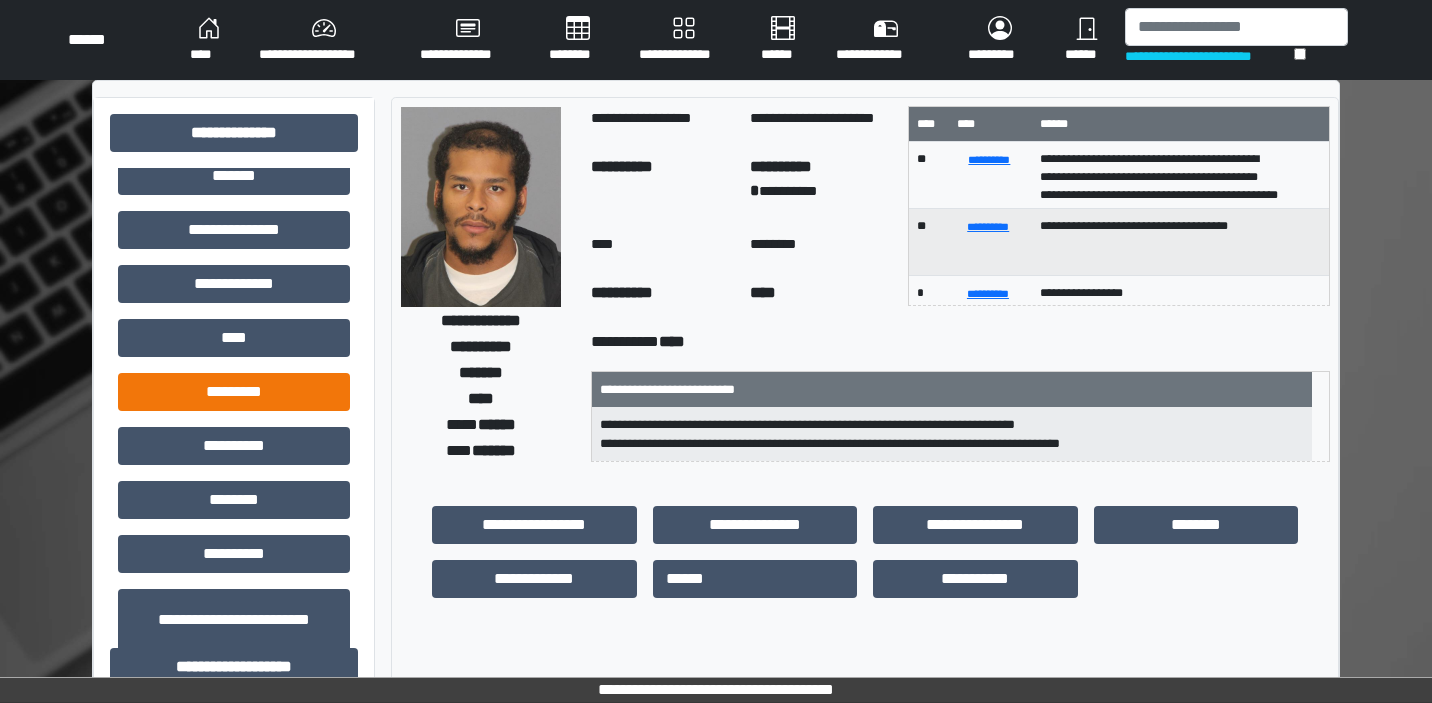 scroll, scrollTop: 539, scrollLeft: 0, axis: vertical 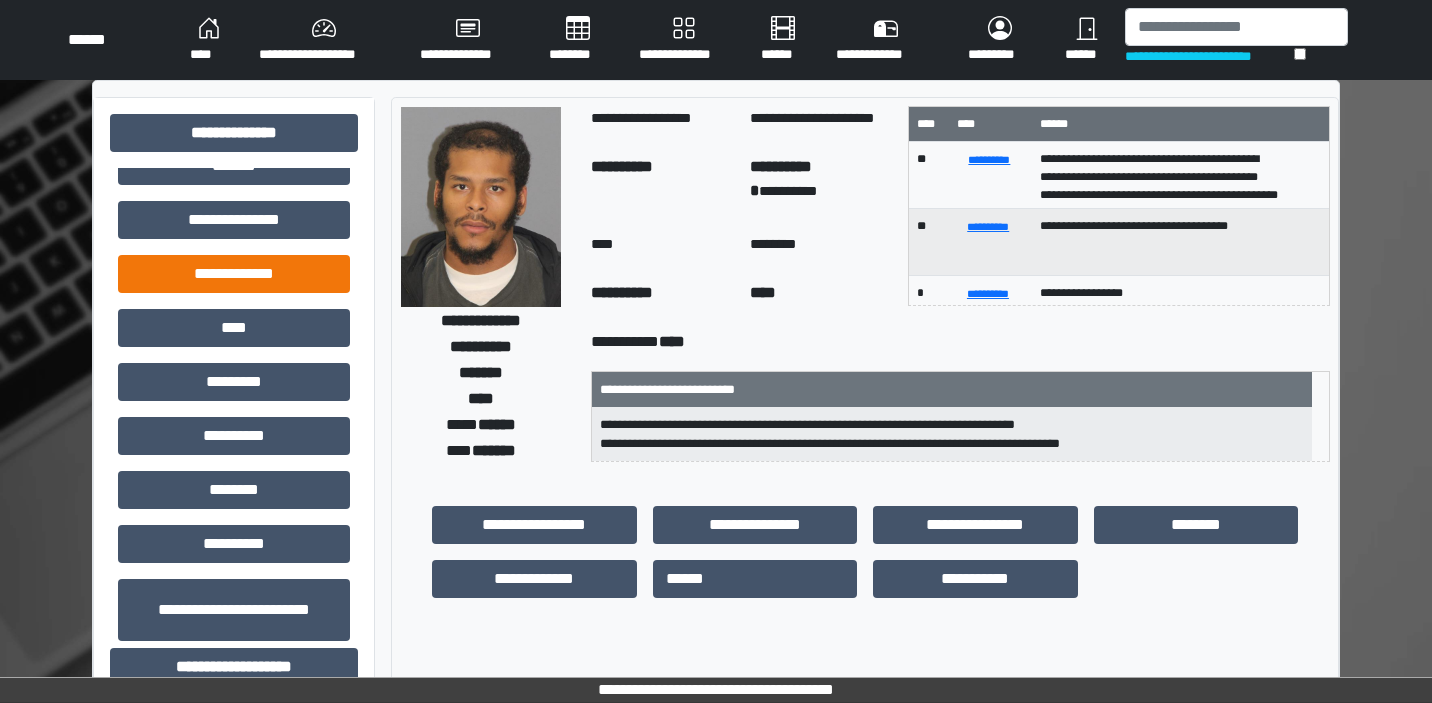 click on "**********" at bounding box center (234, 274) 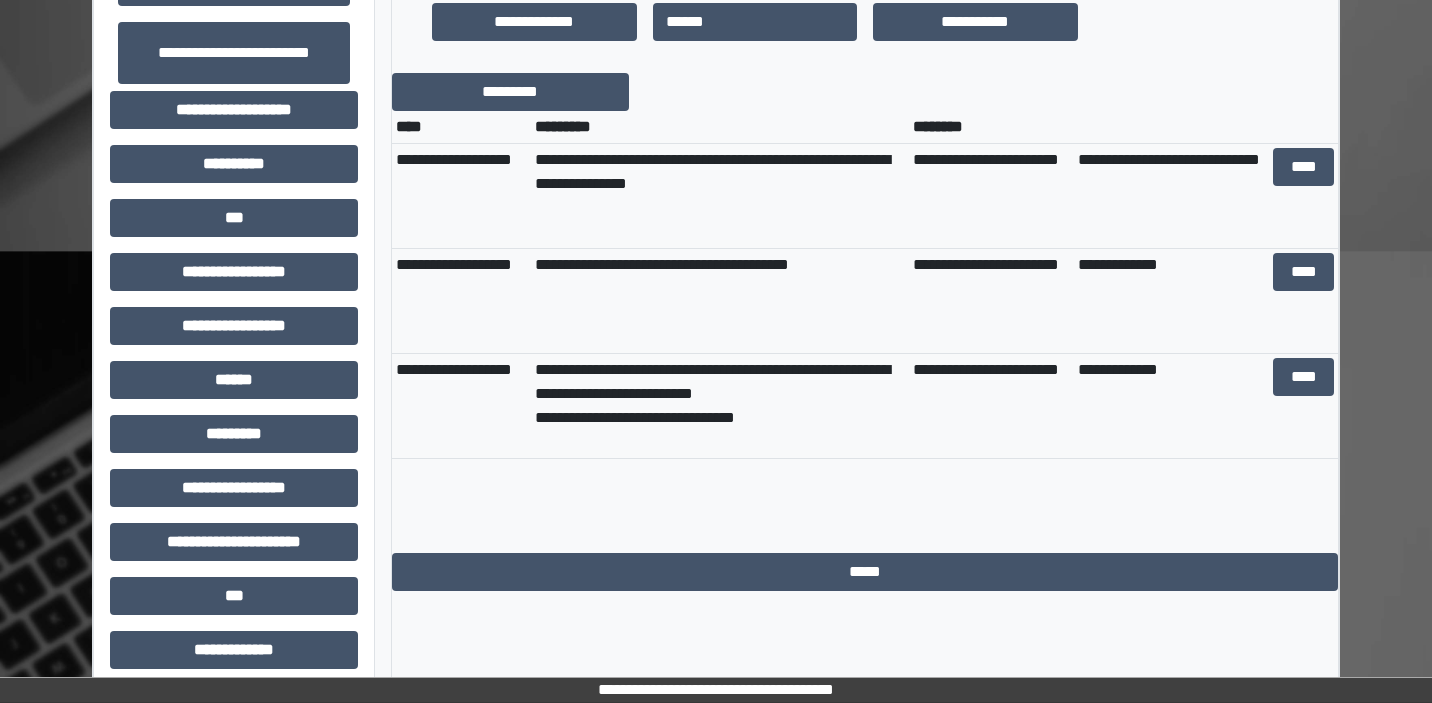 scroll, scrollTop: 546, scrollLeft: 0, axis: vertical 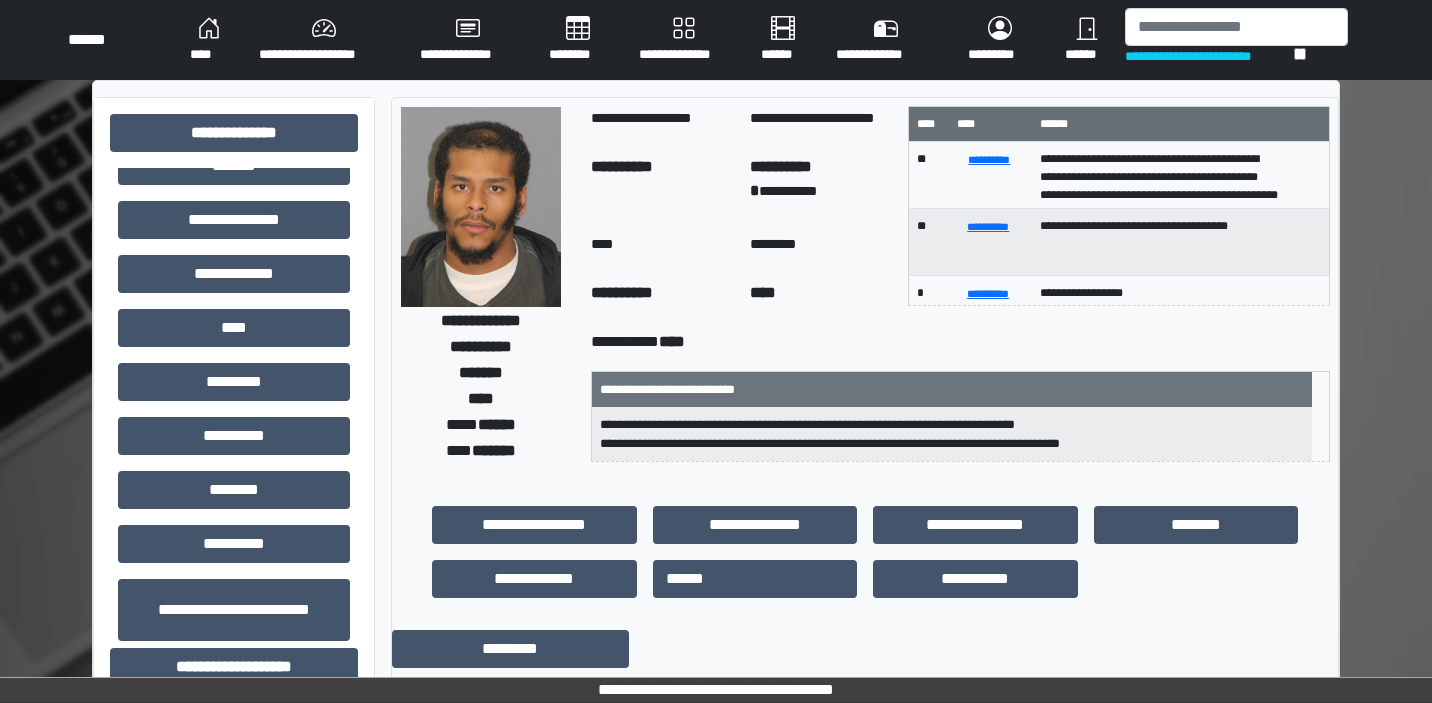 click on "****" at bounding box center (208, 40) 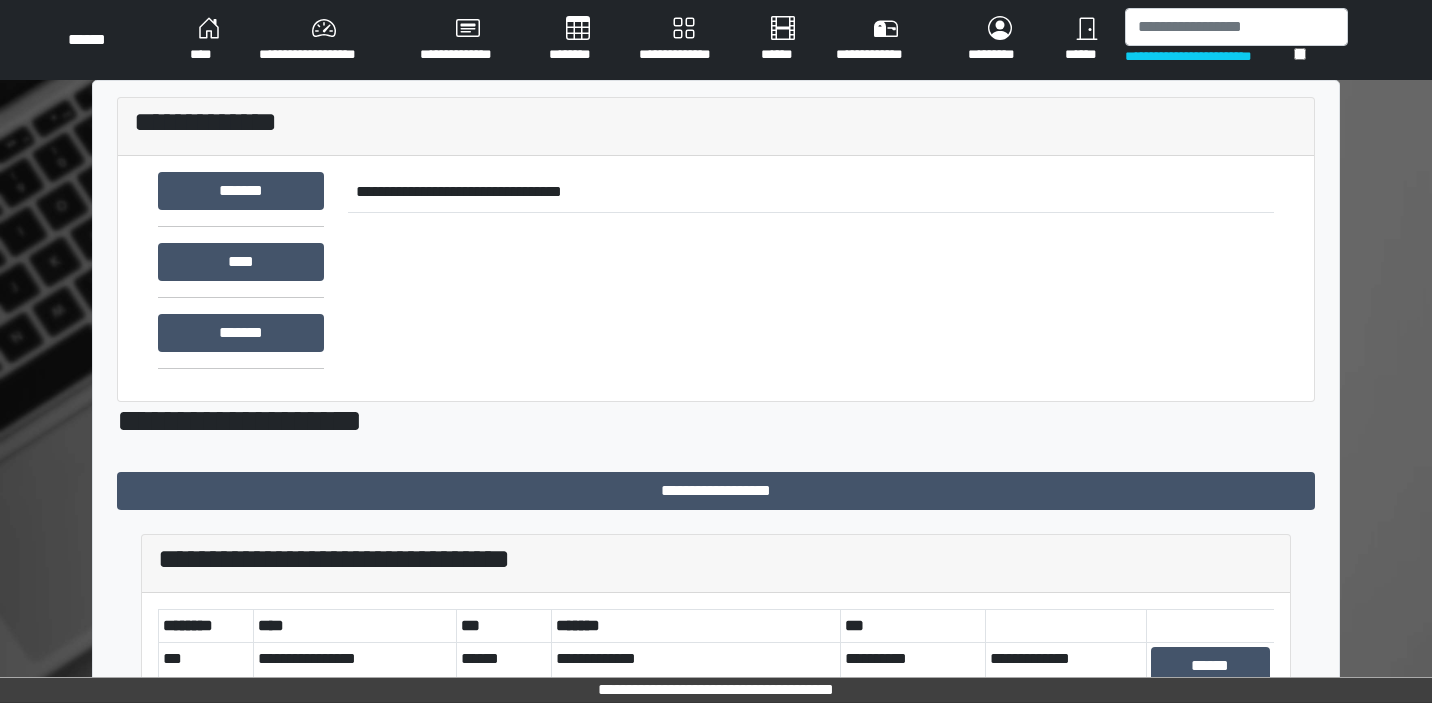 click on "********" at bounding box center [578, 40] 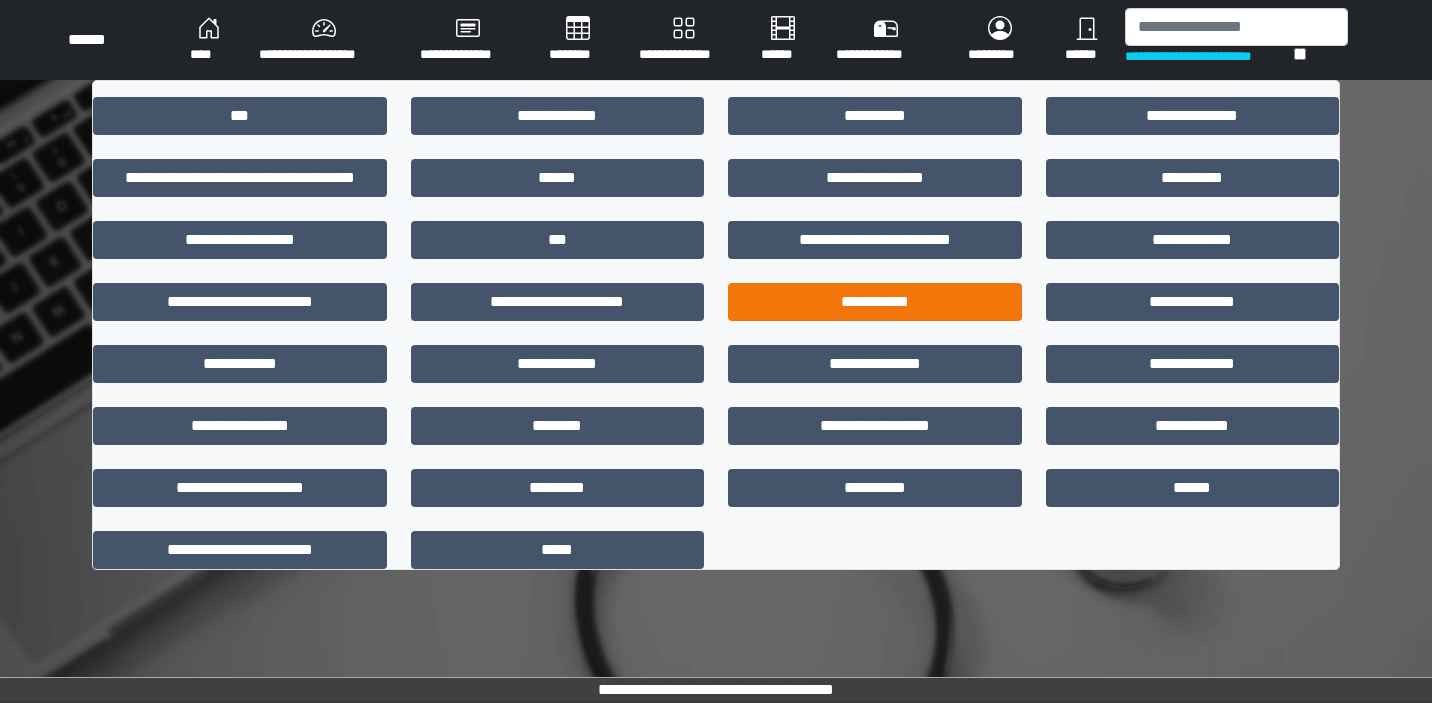 click on "**********" at bounding box center (875, 302) 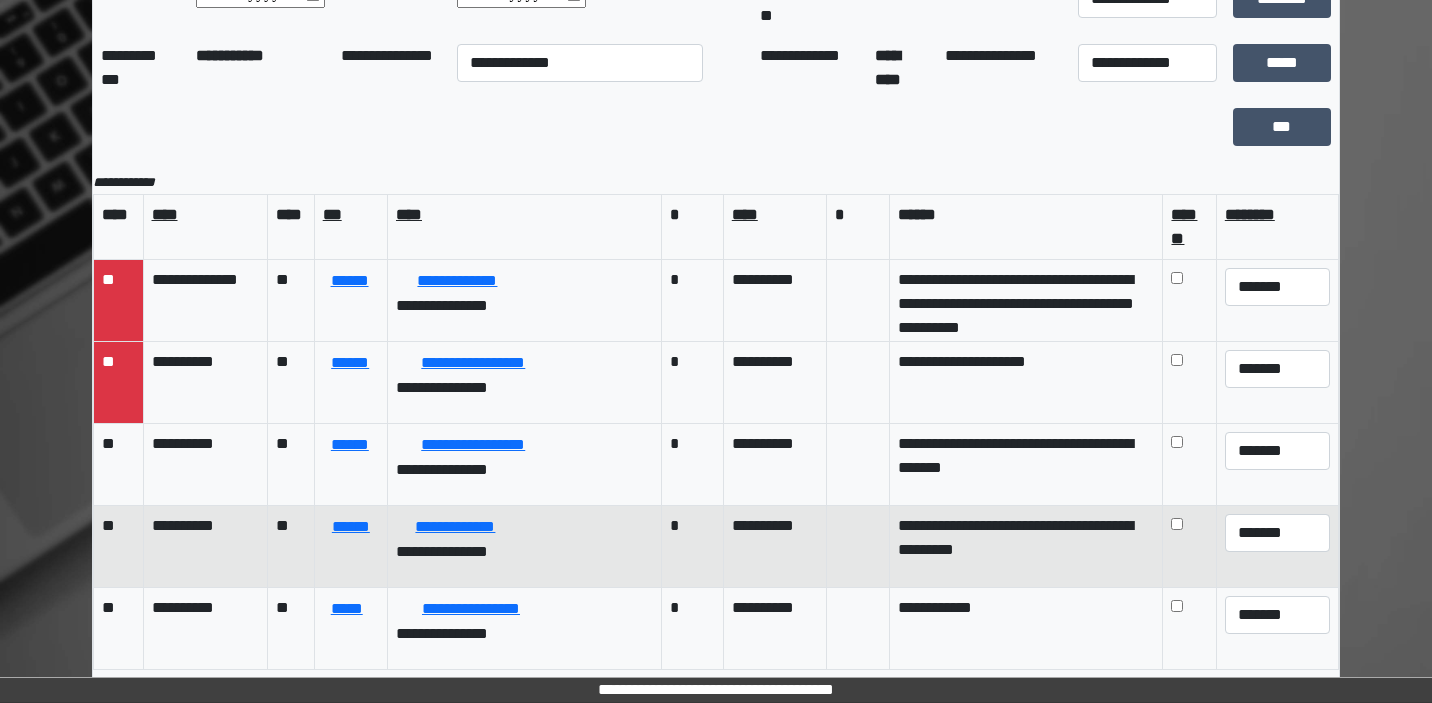 scroll, scrollTop: 125, scrollLeft: 0, axis: vertical 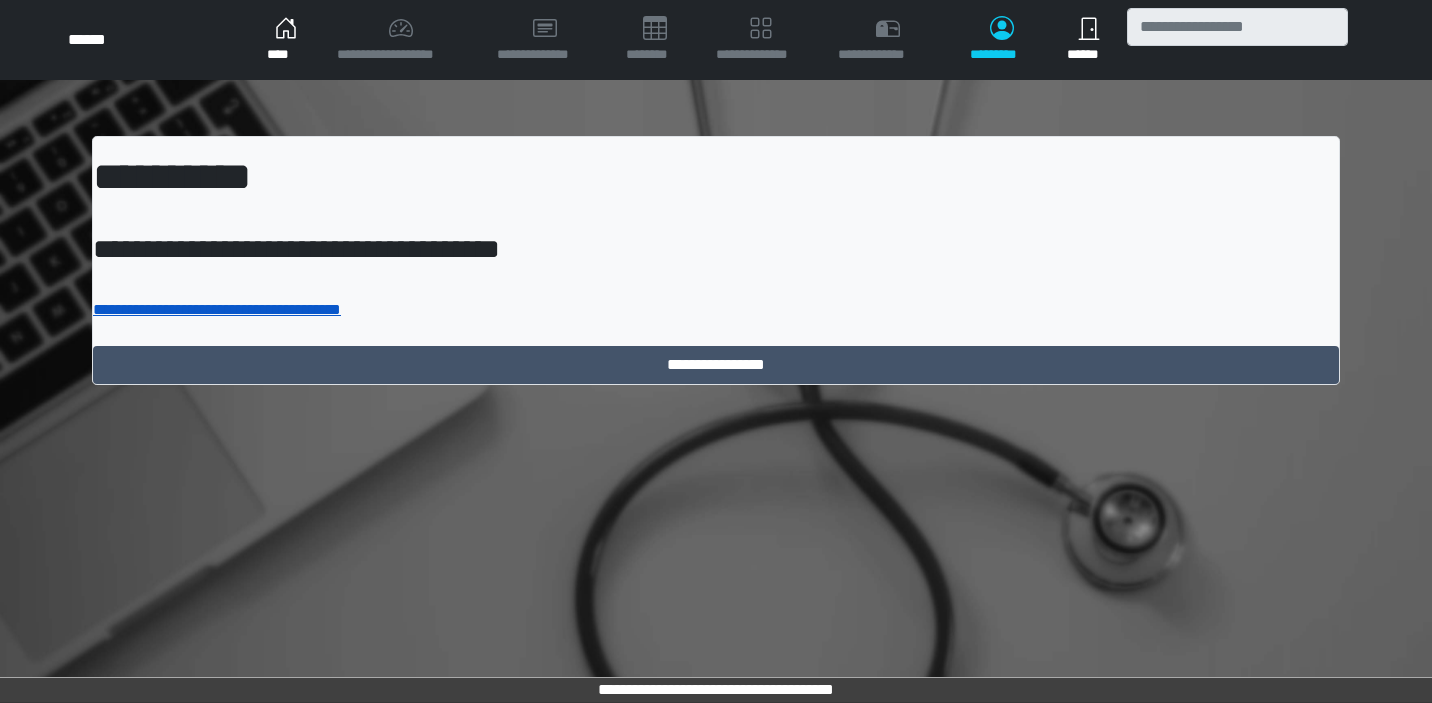 click on "**********" at bounding box center (217, 309) 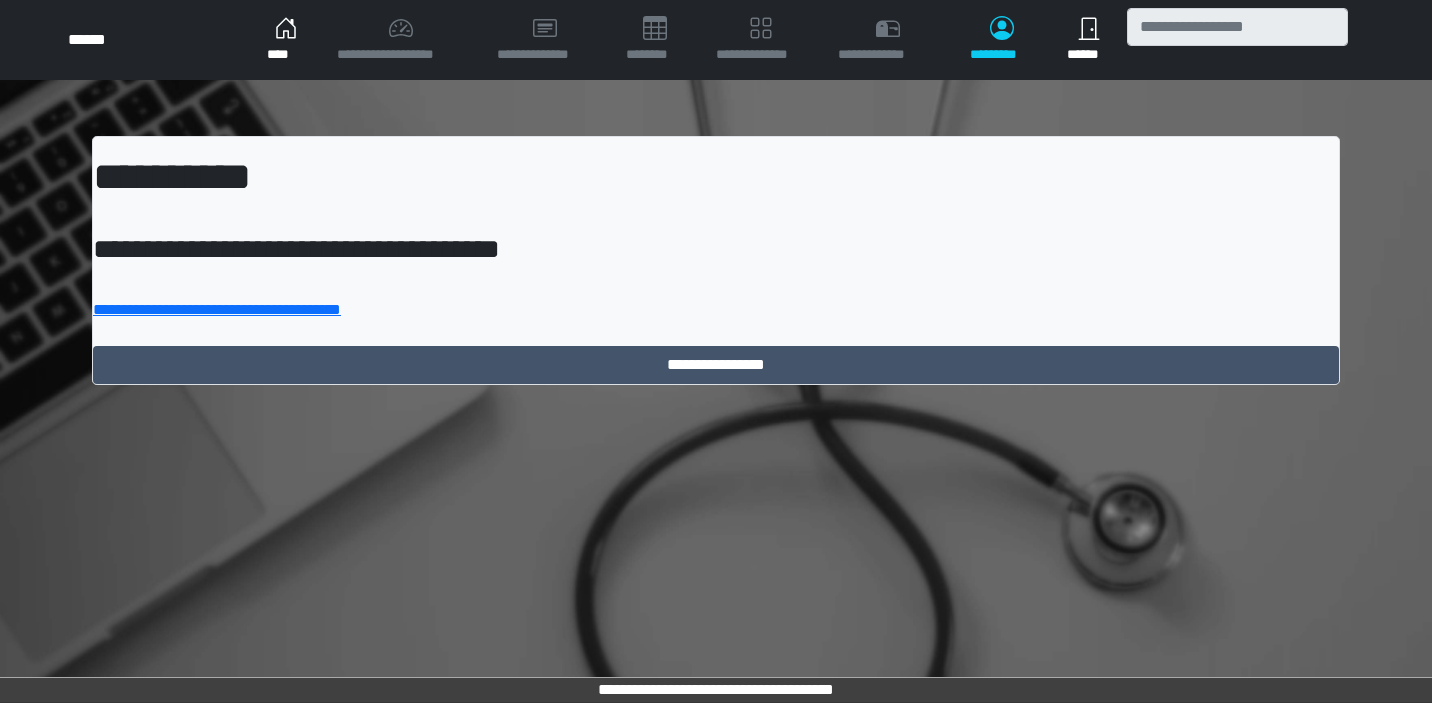 scroll, scrollTop: 0, scrollLeft: 0, axis: both 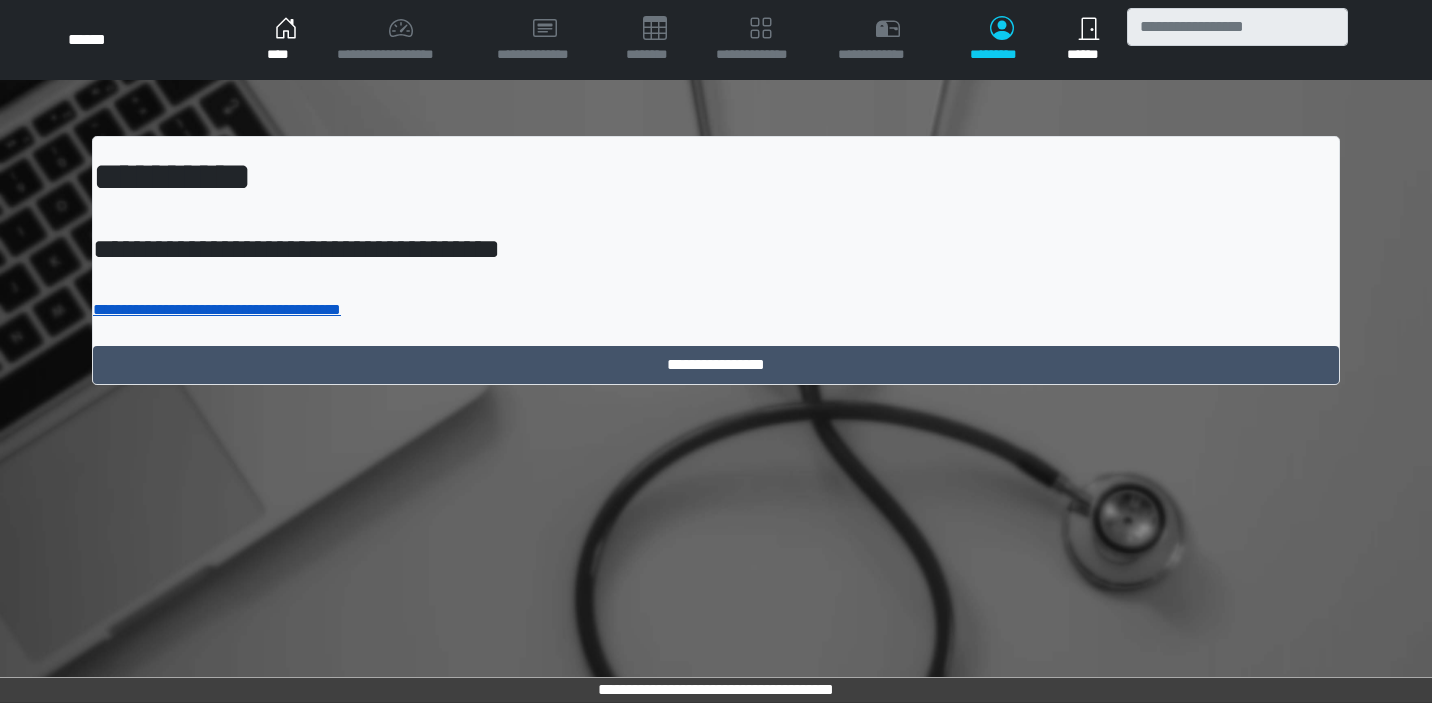 click on "**********" at bounding box center (217, 309) 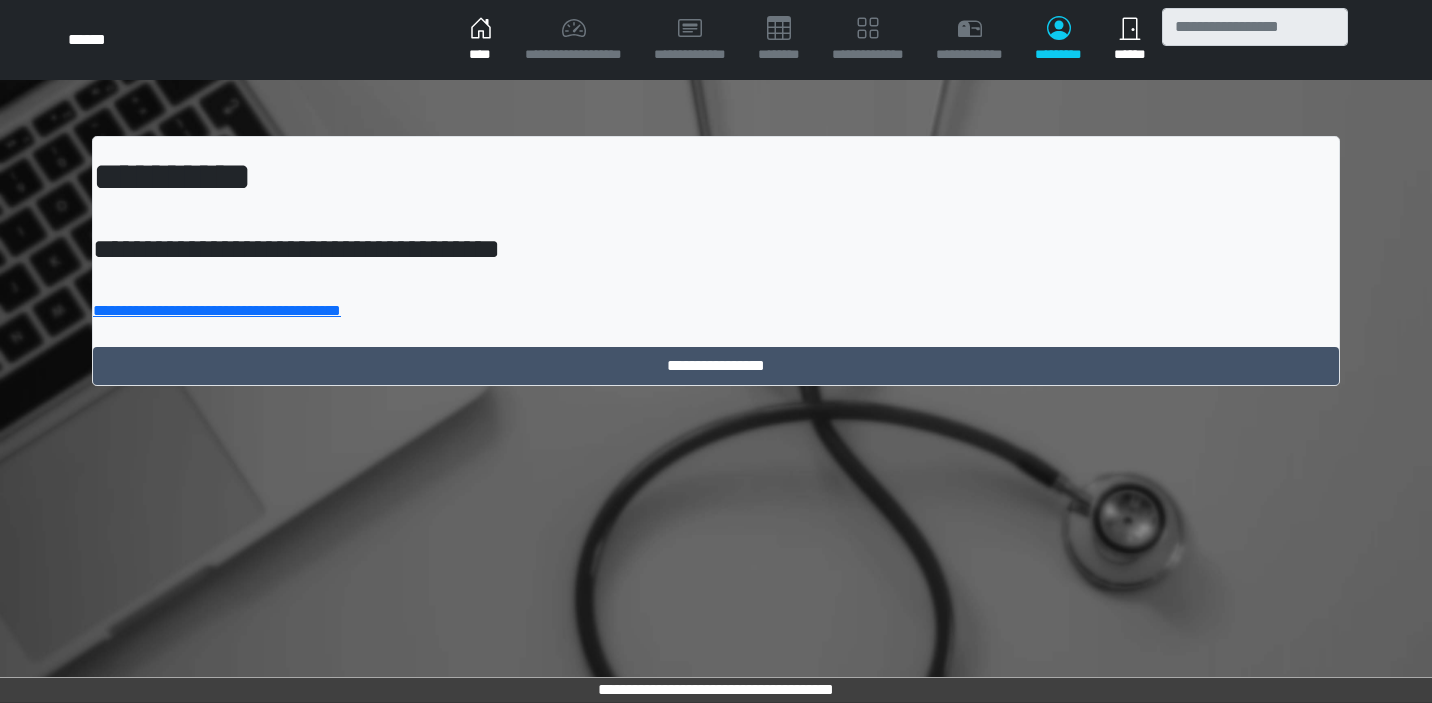 scroll, scrollTop: 0, scrollLeft: 0, axis: both 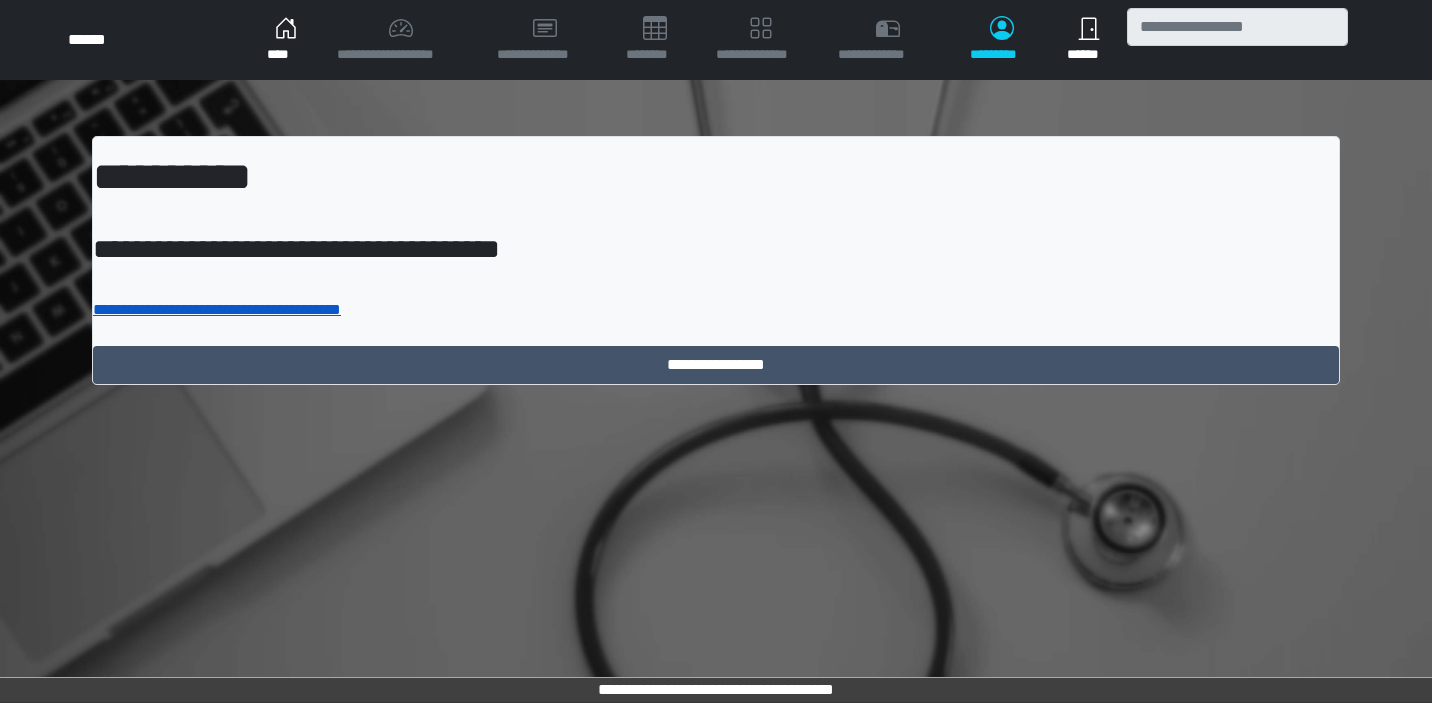 click on "**********" at bounding box center [217, 309] 